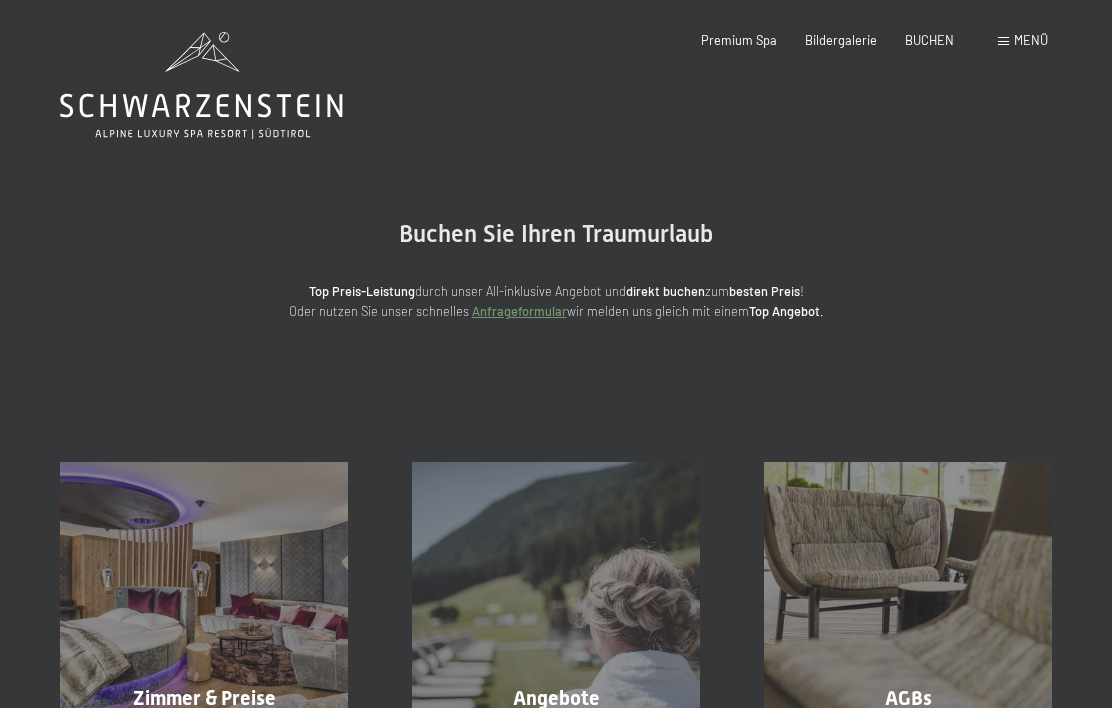 scroll, scrollTop: 5, scrollLeft: 0, axis: vertical 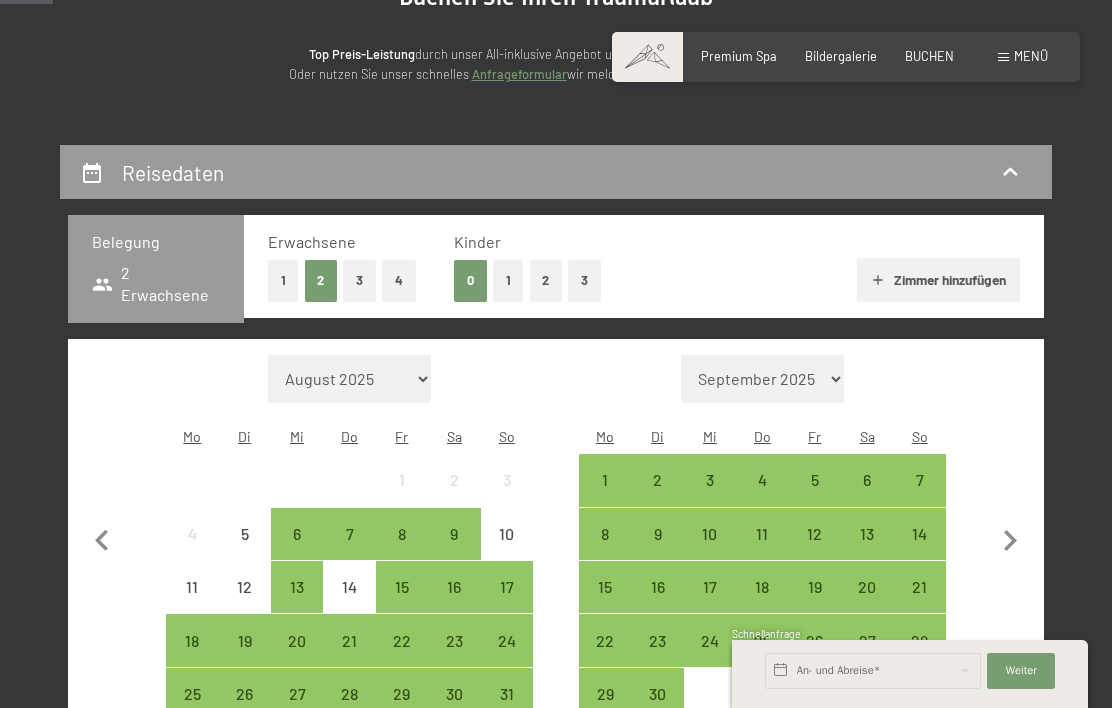 click on "1" at bounding box center [283, 280] 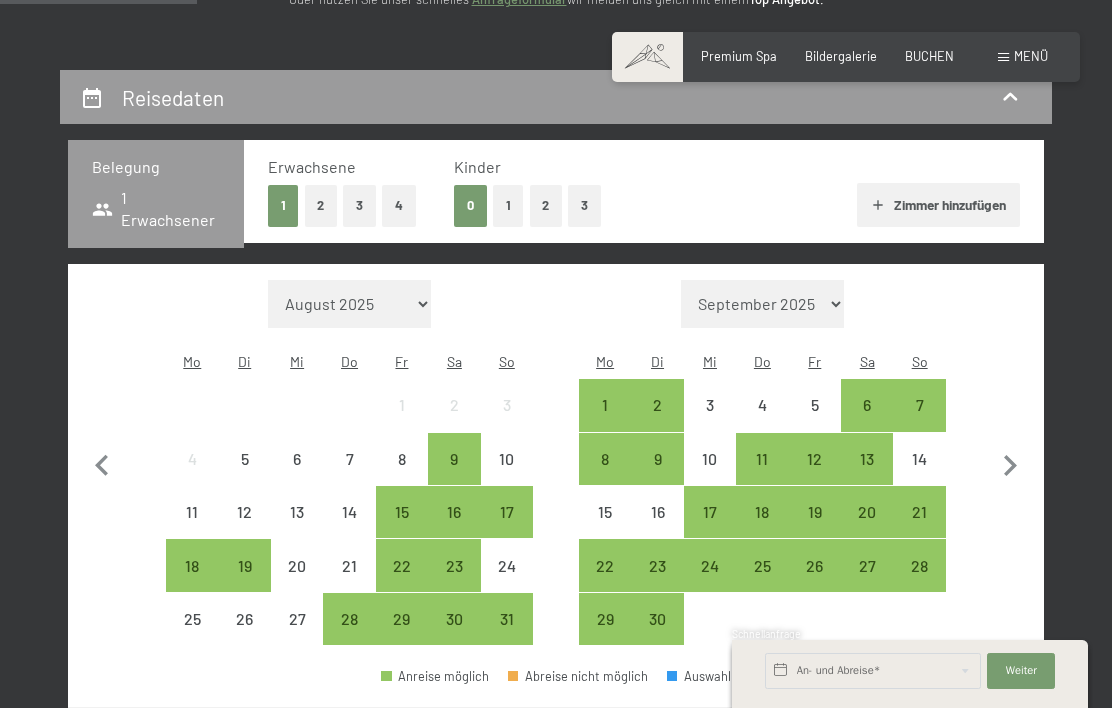 scroll, scrollTop: 320, scrollLeft: 0, axis: vertical 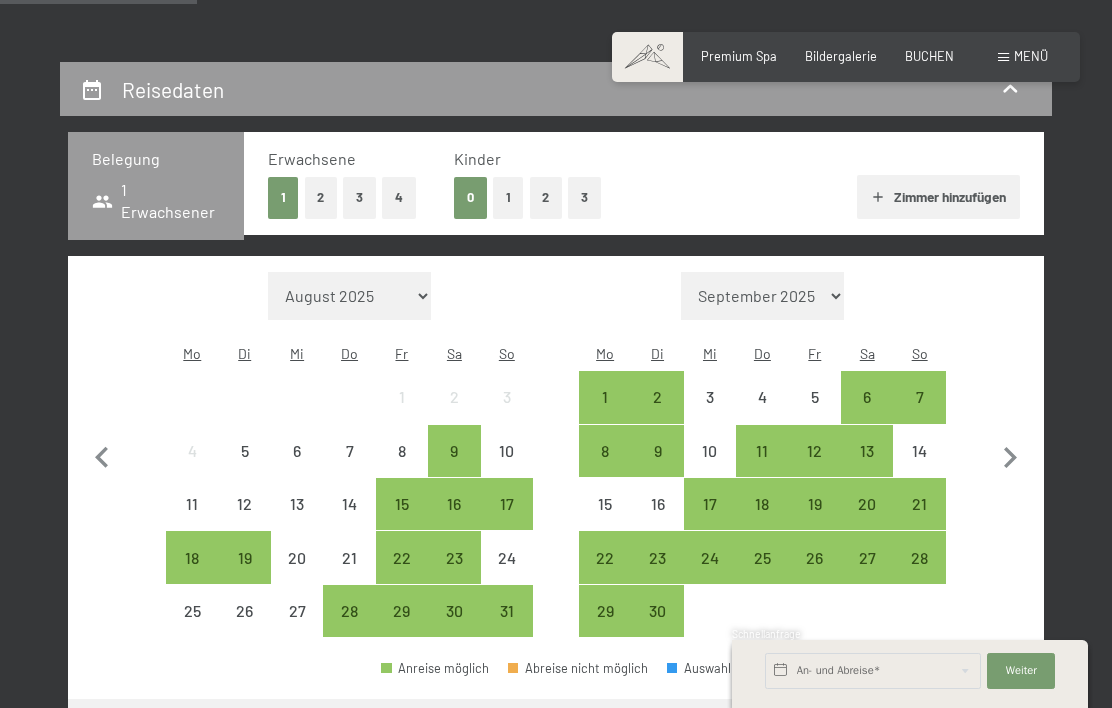 click on "23" at bounding box center [454, 574] 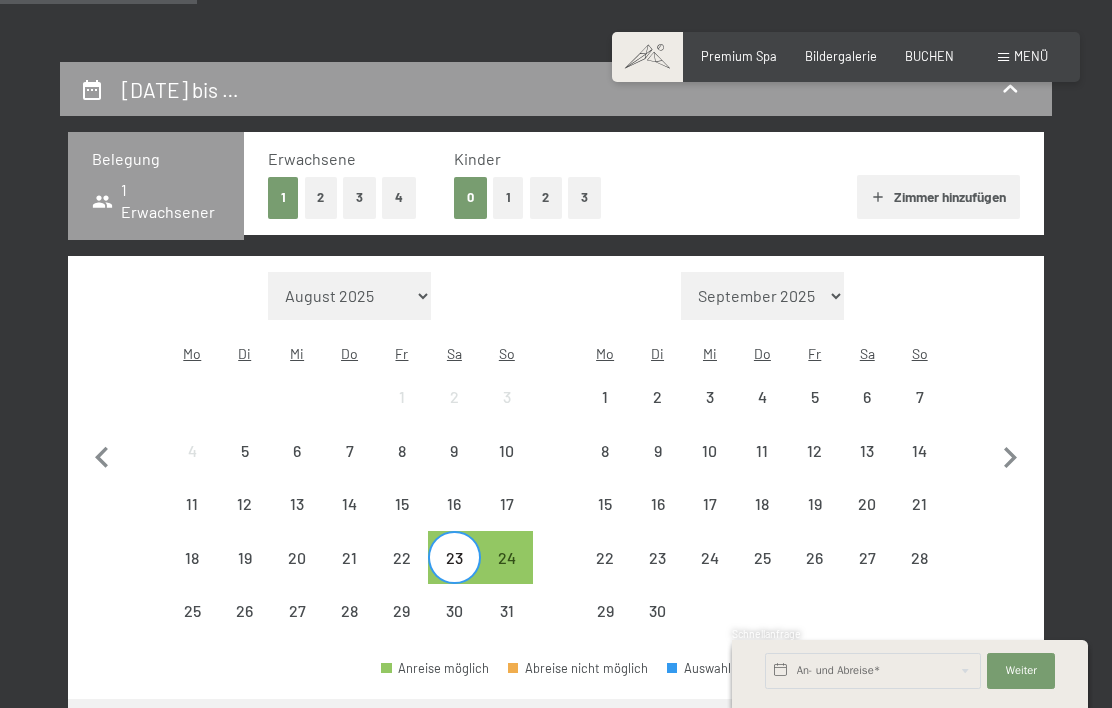 click on "30" at bounding box center (454, 627) 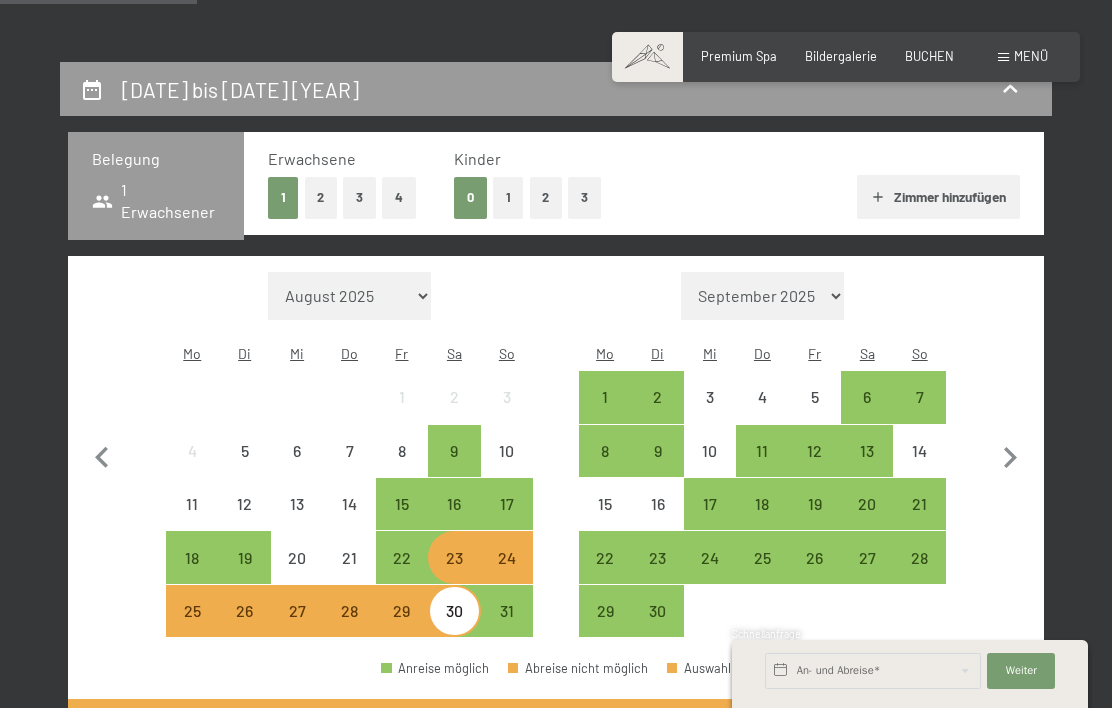 click on "16" at bounding box center [454, 520] 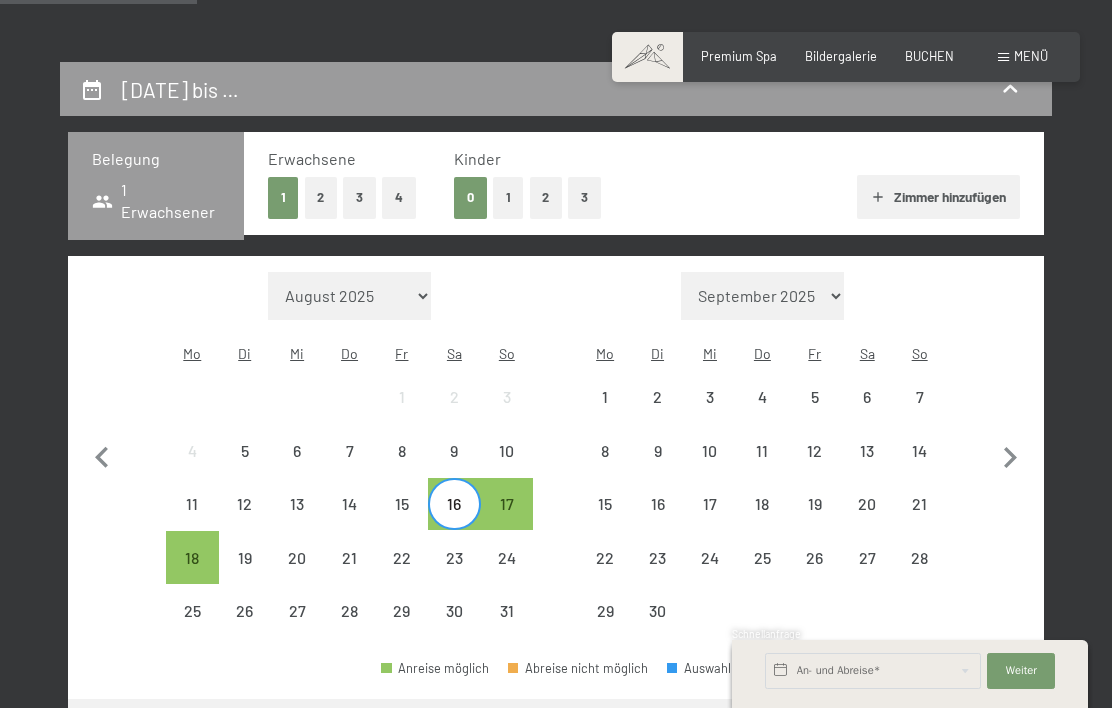 click on "16" at bounding box center [454, 520] 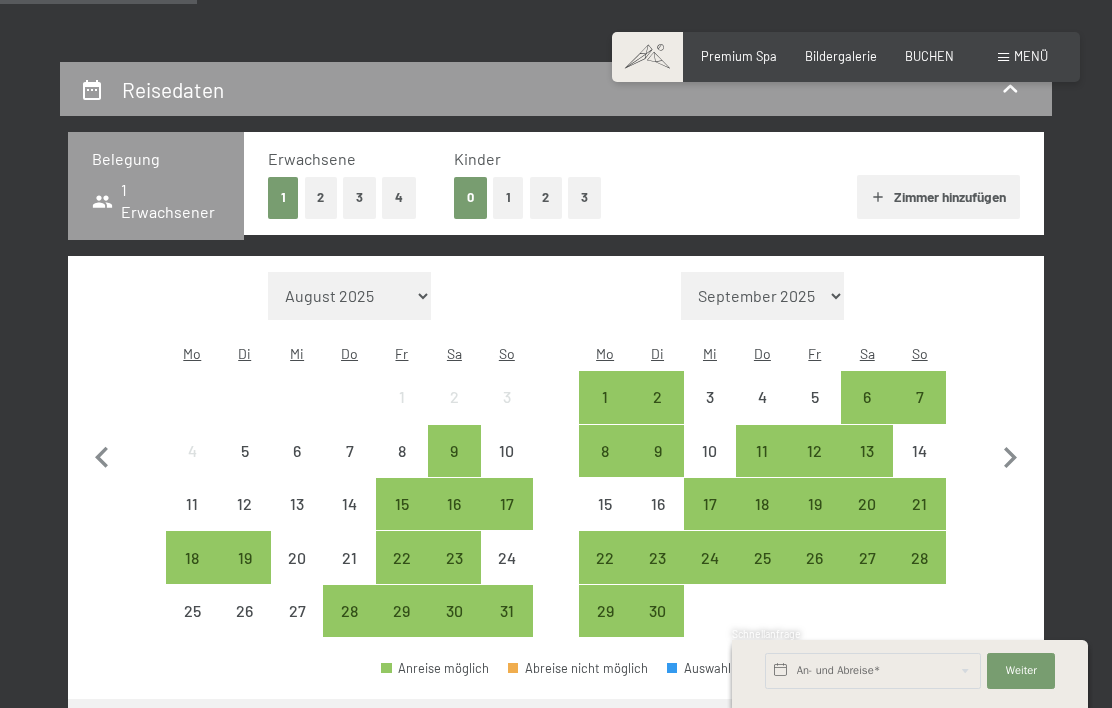 click on "28" at bounding box center [349, 627] 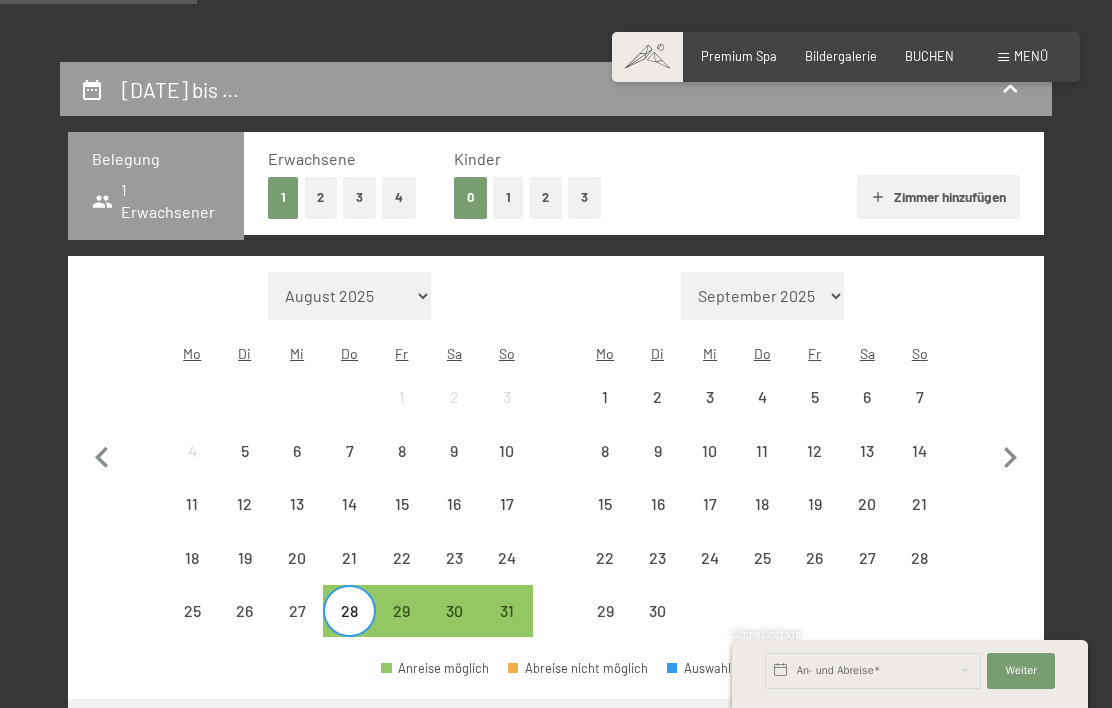 click on "31" at bounding box center (507, 627) 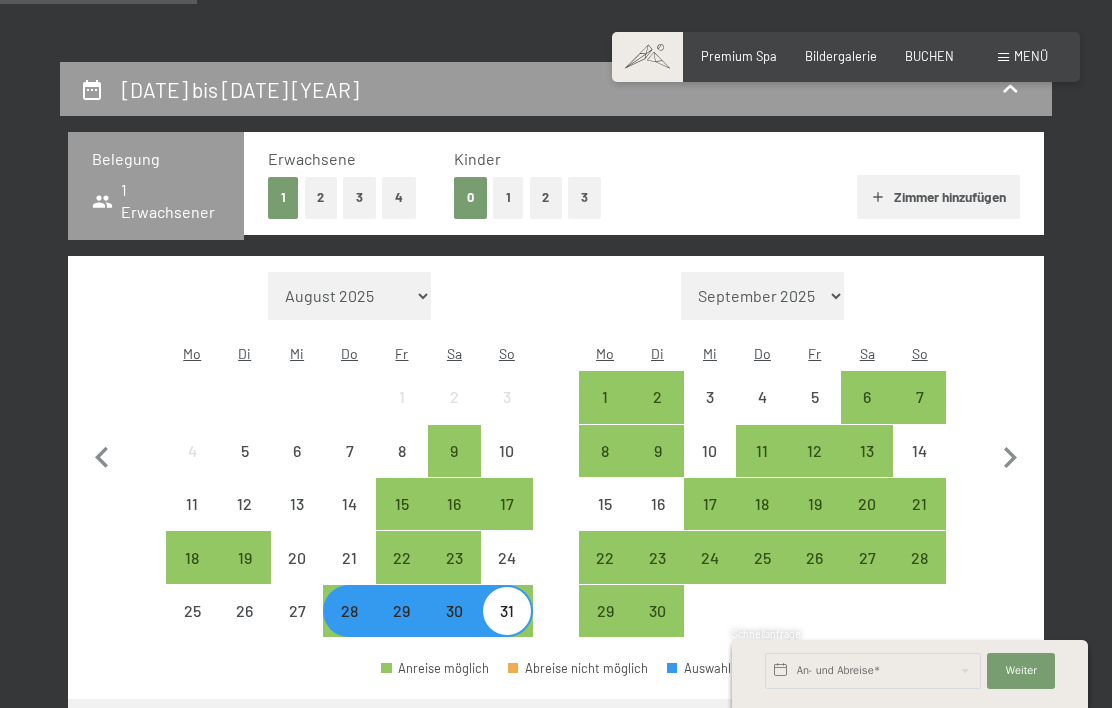 click on "Weiter zu „Zimmer“" at bounding box center (954, 723) 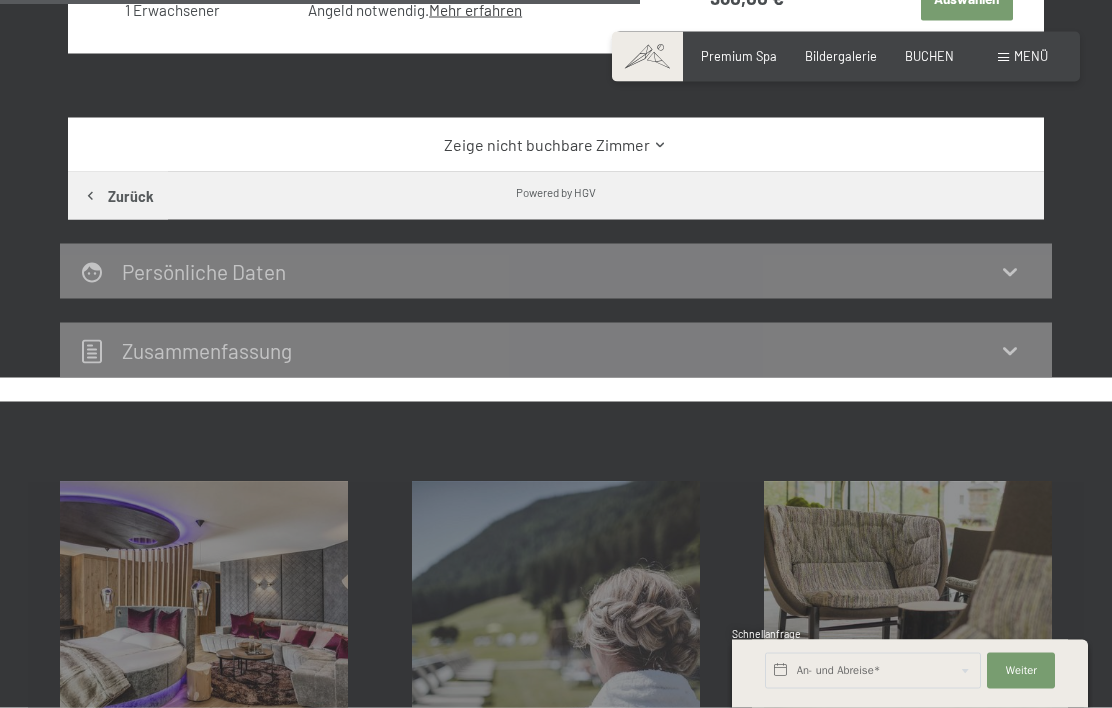 scroll, scrollTop: 1010, scrollLeft: 0, axis: vertical 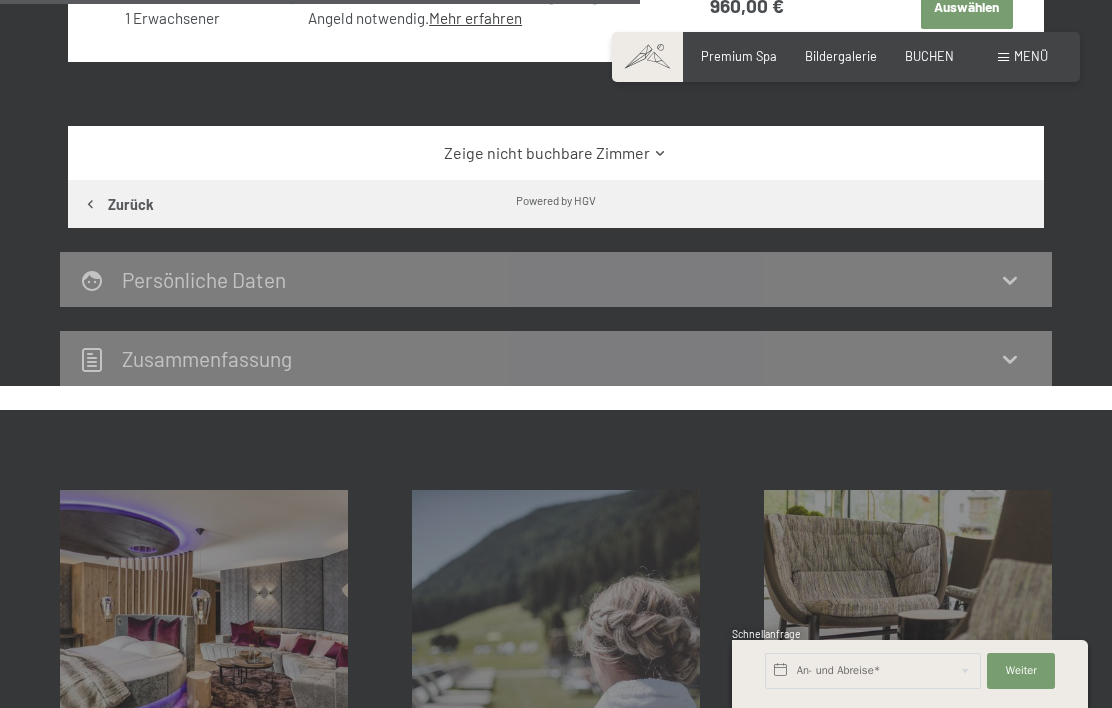 click on "Zeige nicht buchbare Zimmer" at bounding box center (556, 153) 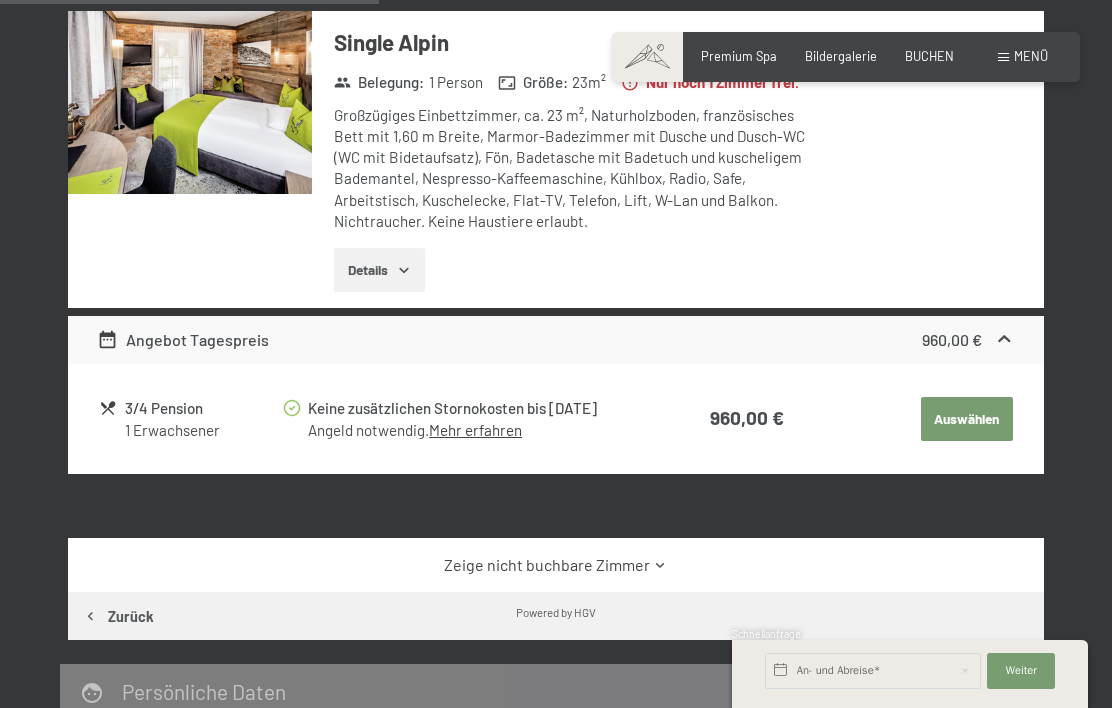 scroll, scrollTop: 599, scrollLeft: 0, axis: vertical 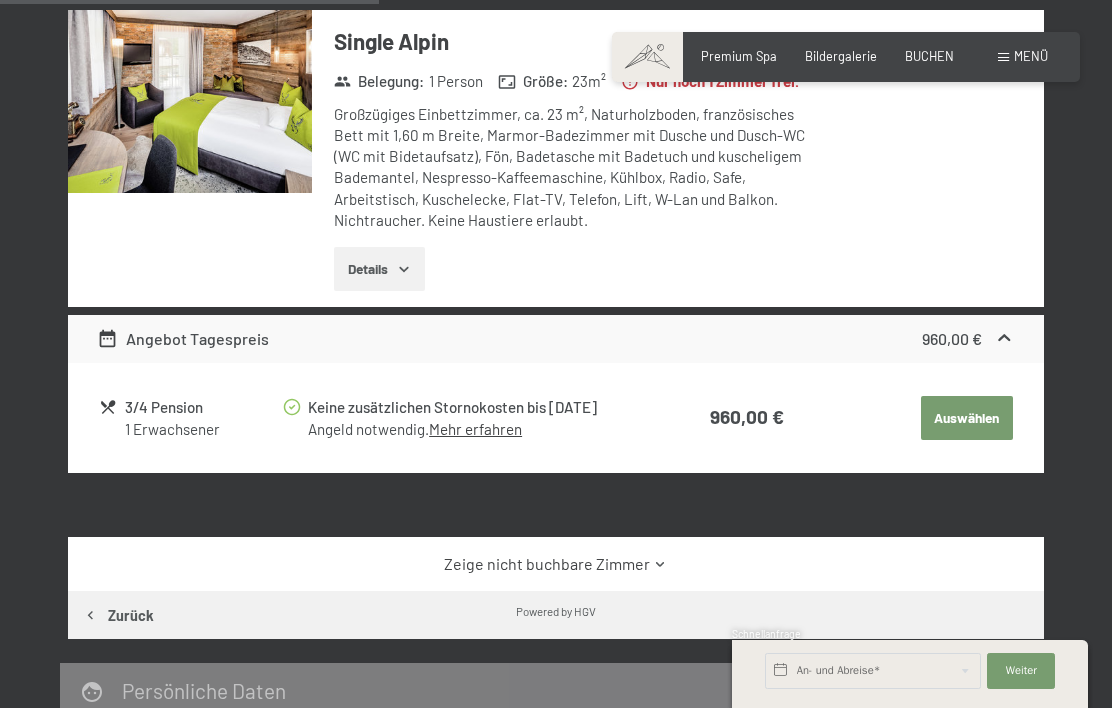 click on "Zeige nicht buchbare Zimmer" at bounding box center (555, 564) 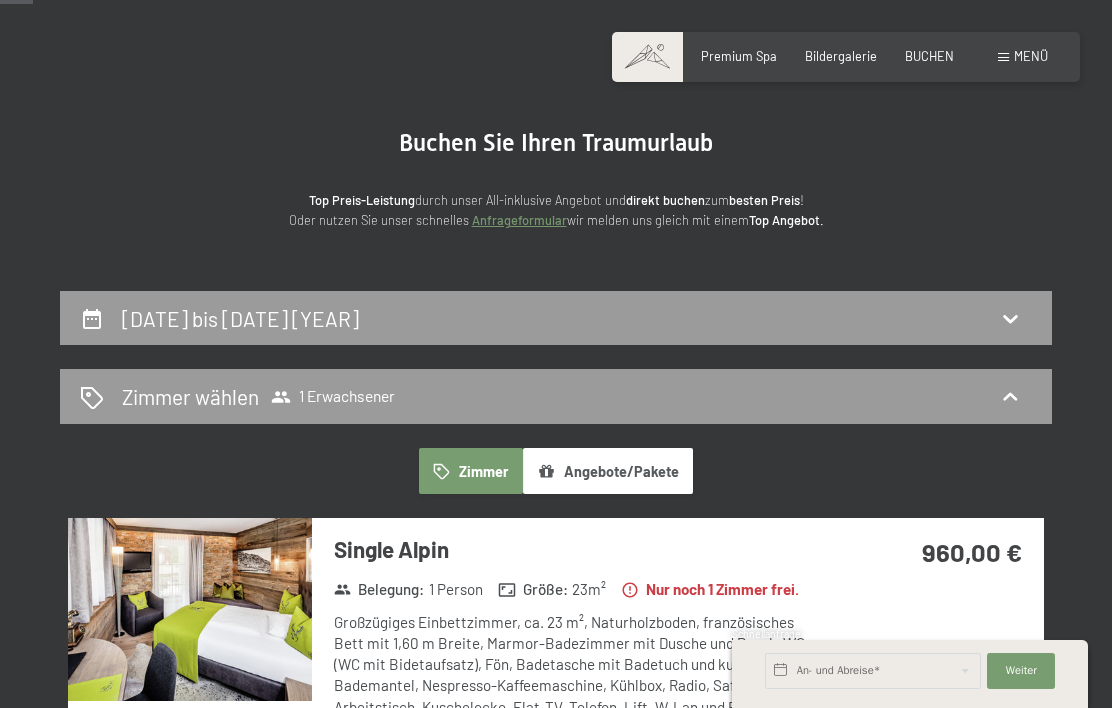 scroll, scrollTop: 0, scrollLeft: 0, axis: both 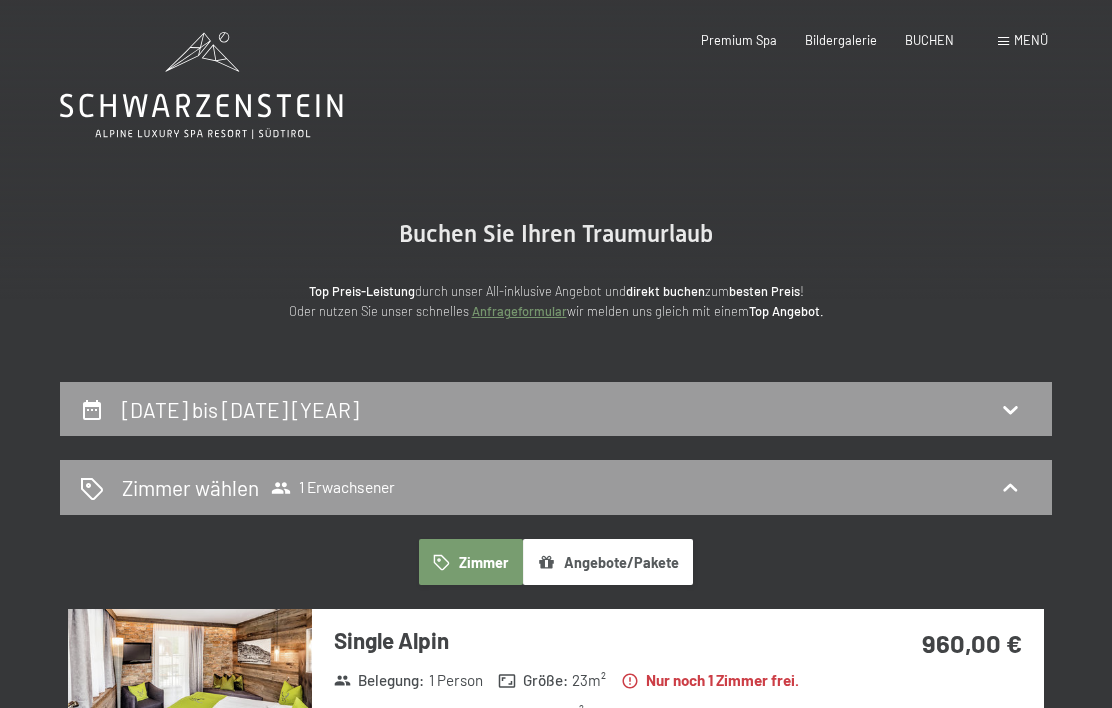 click 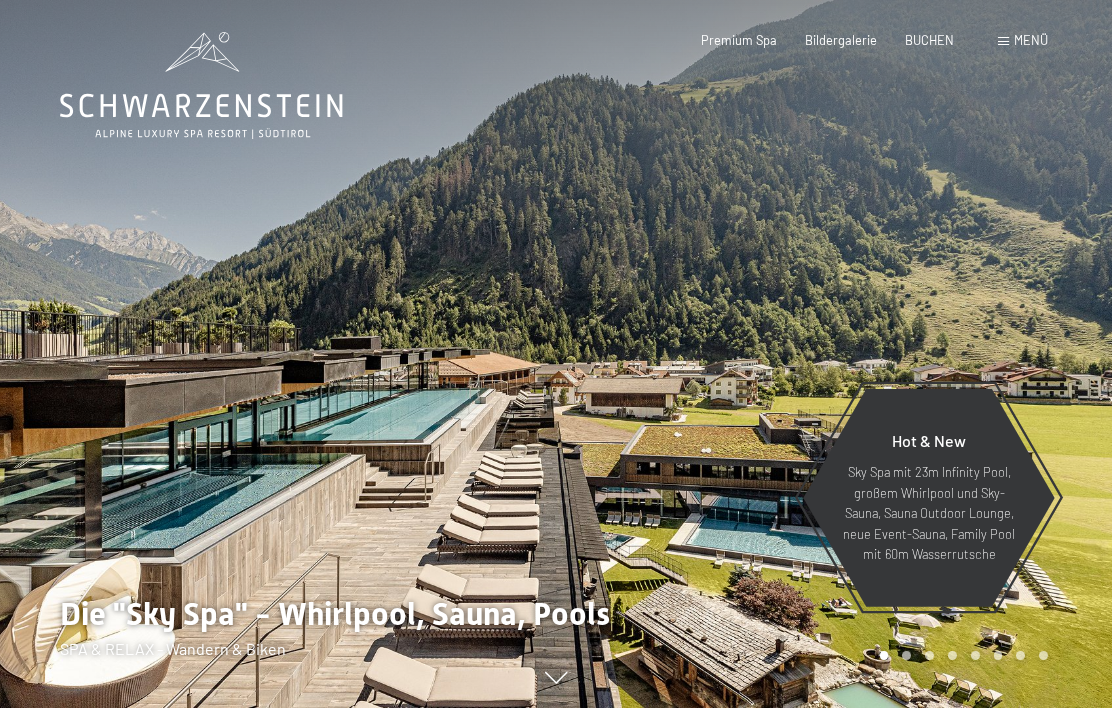 scroll, scrollTop: 0, scrollLeft: 0, axis: both 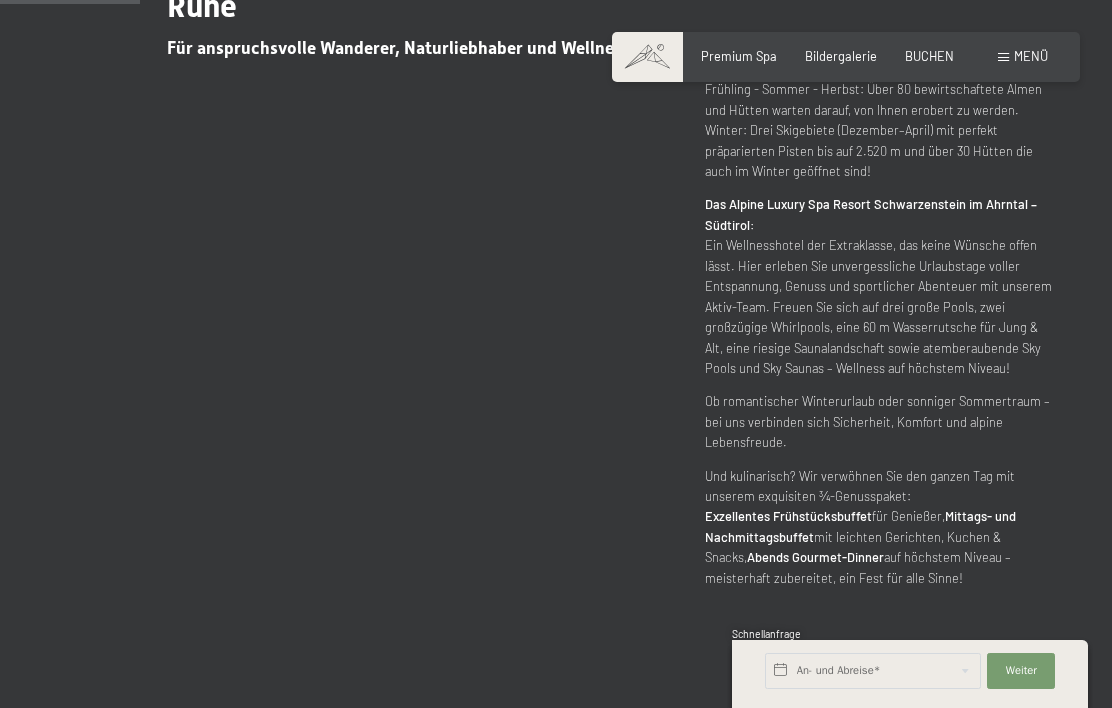 click on "Menü" at bounding box center [1031, 56] 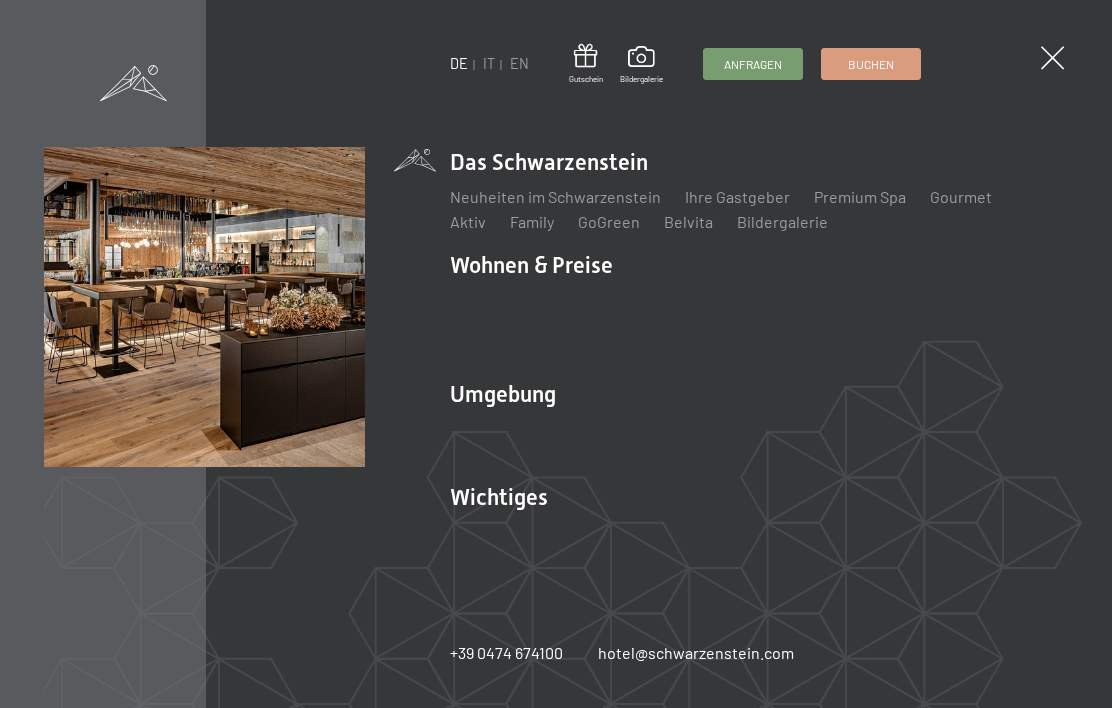 click on "Gourmet" at bounding box center (961, 196) 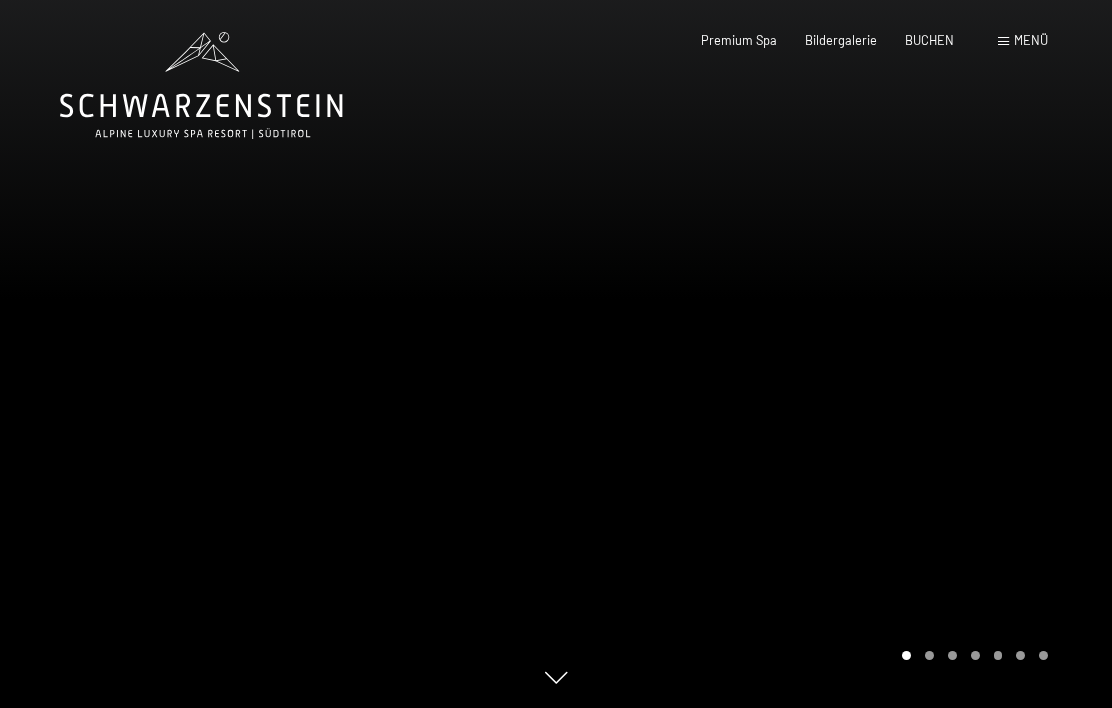 scroll, scrollTop: 0, scrollLeft: 0, axis: both 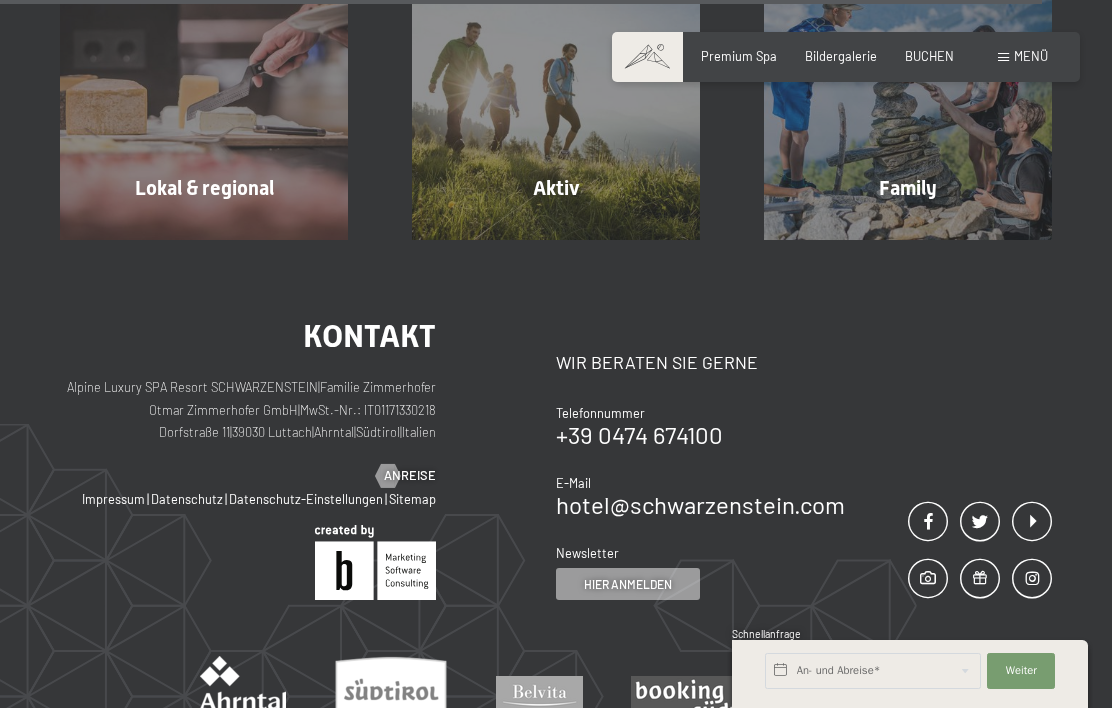click on "Menü" at bounding box center [1031, 56] 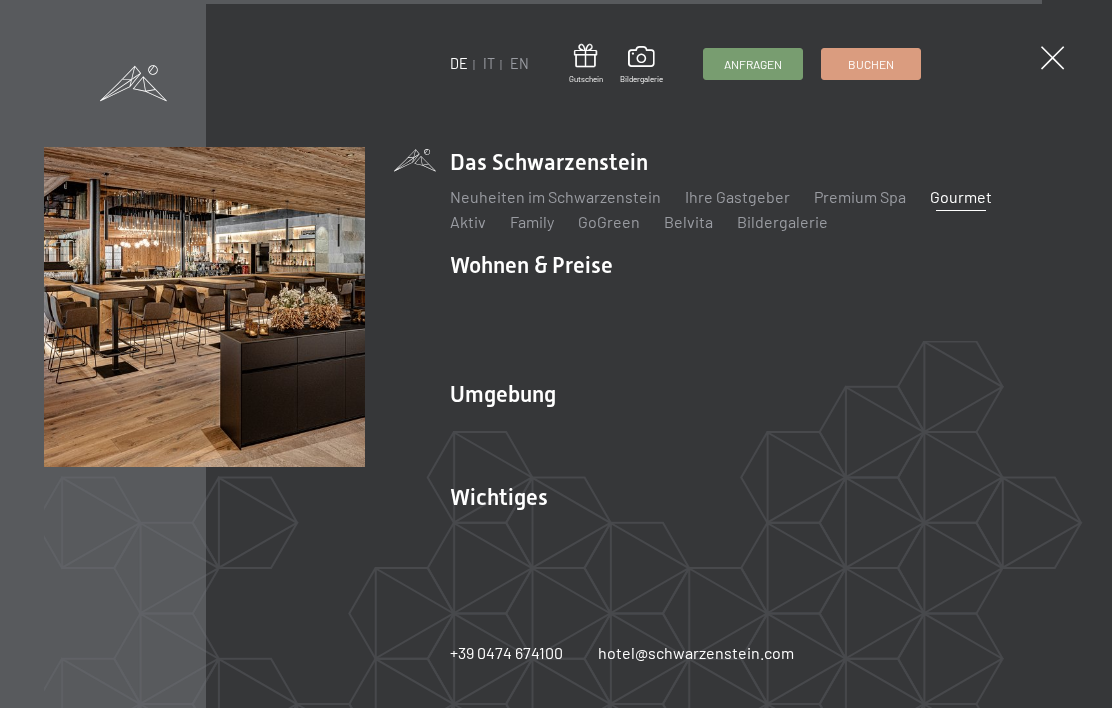click on "Premium Spa" at bounding box center [860, 196] 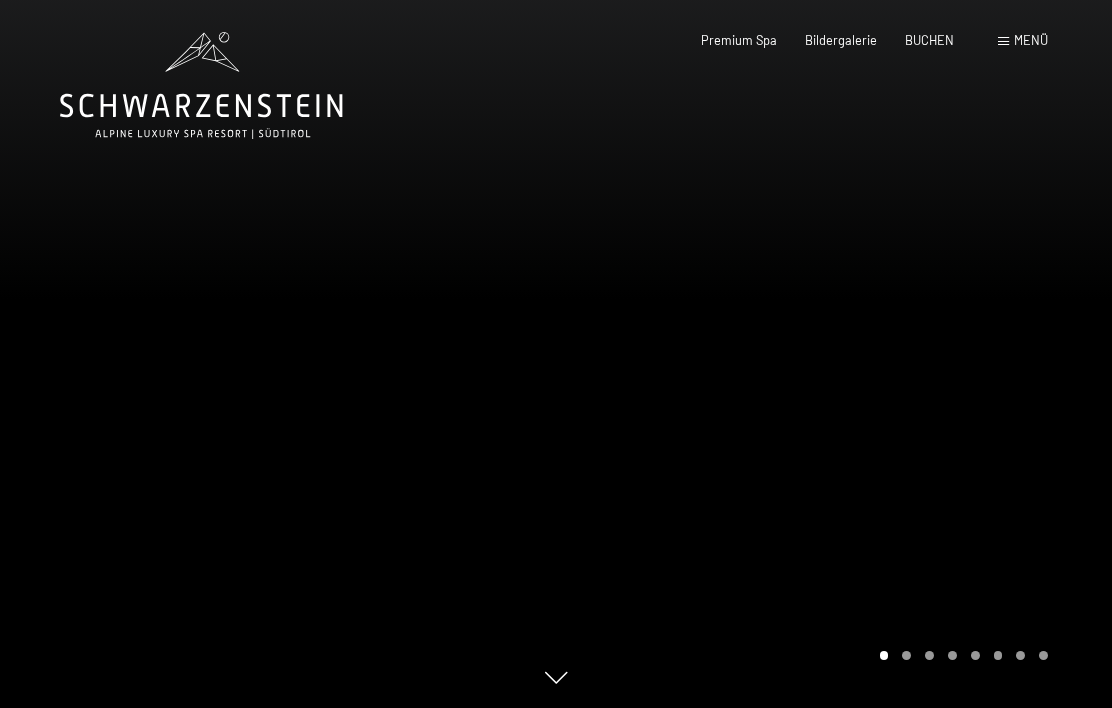 scroll, scrollTop: 0, scrollLeft: 0, axis: both 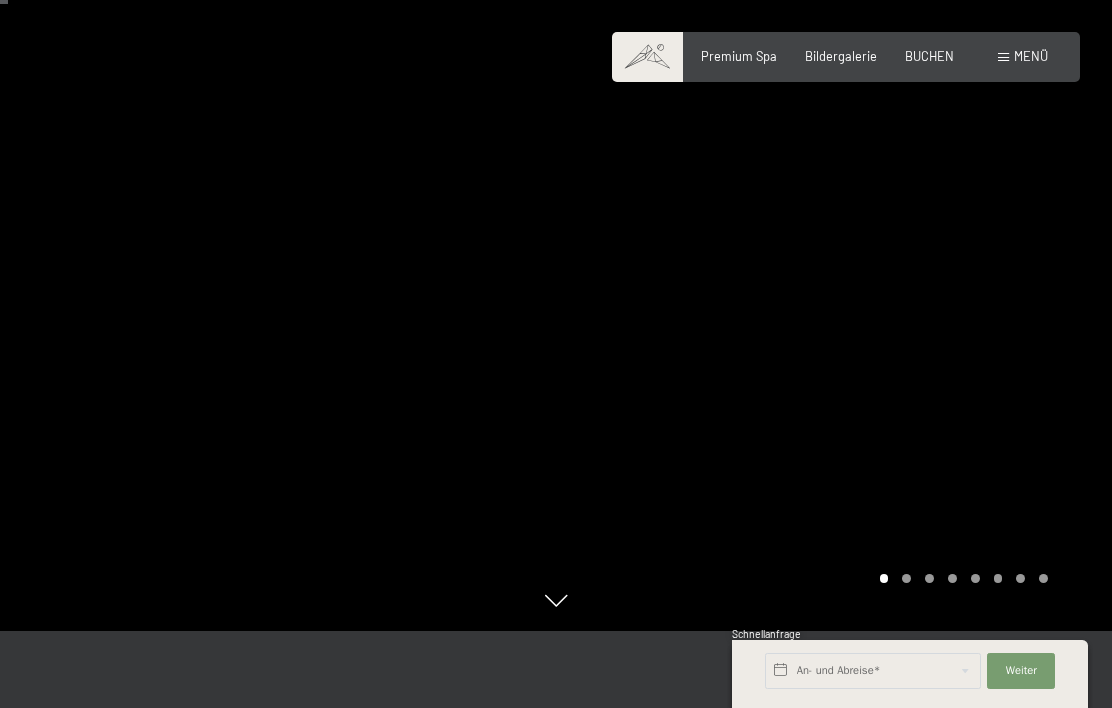click at bounding box center [834, 277] 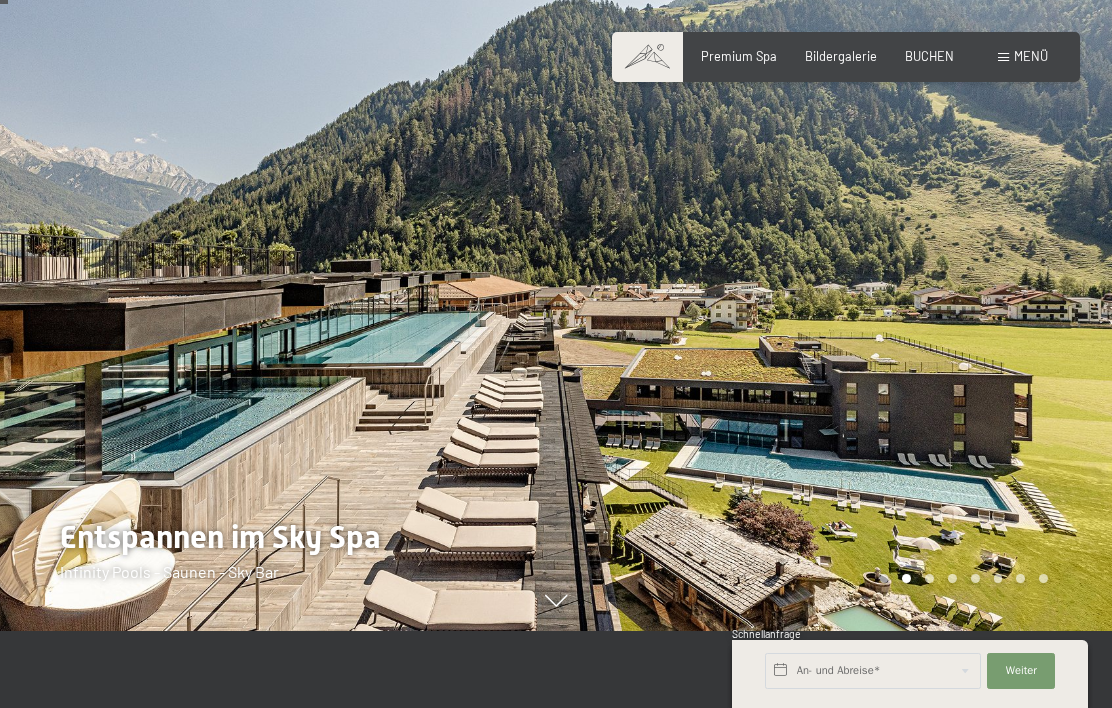 click at bounding box center (834, 277) 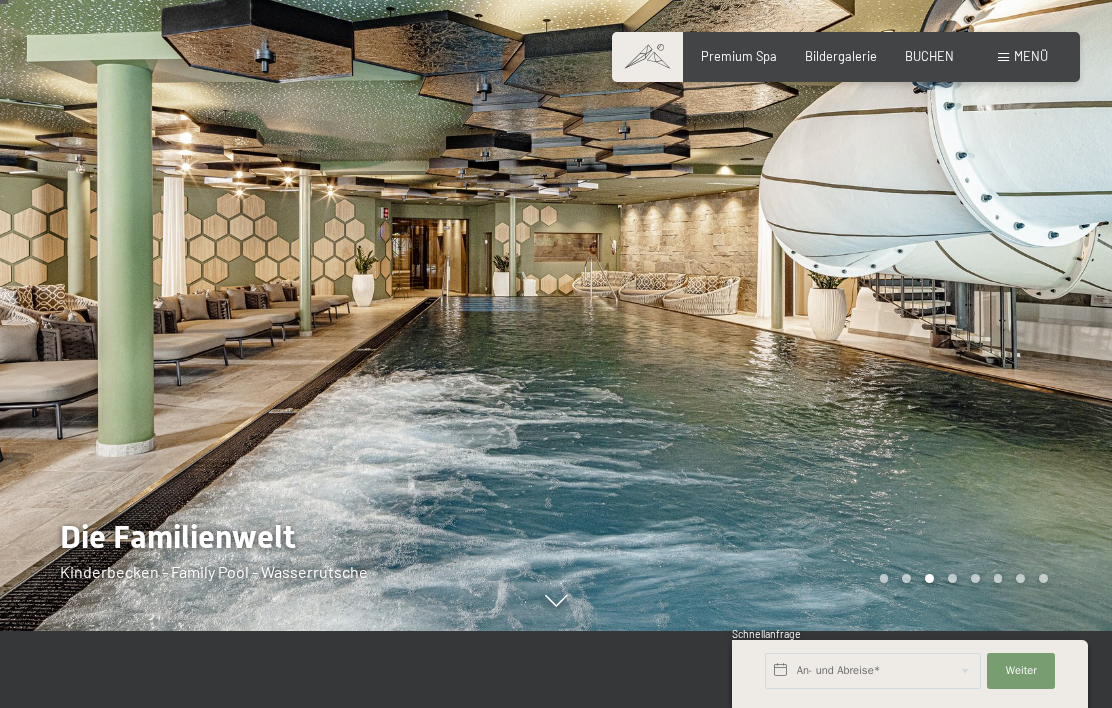 click at bounding box center [834, 277] 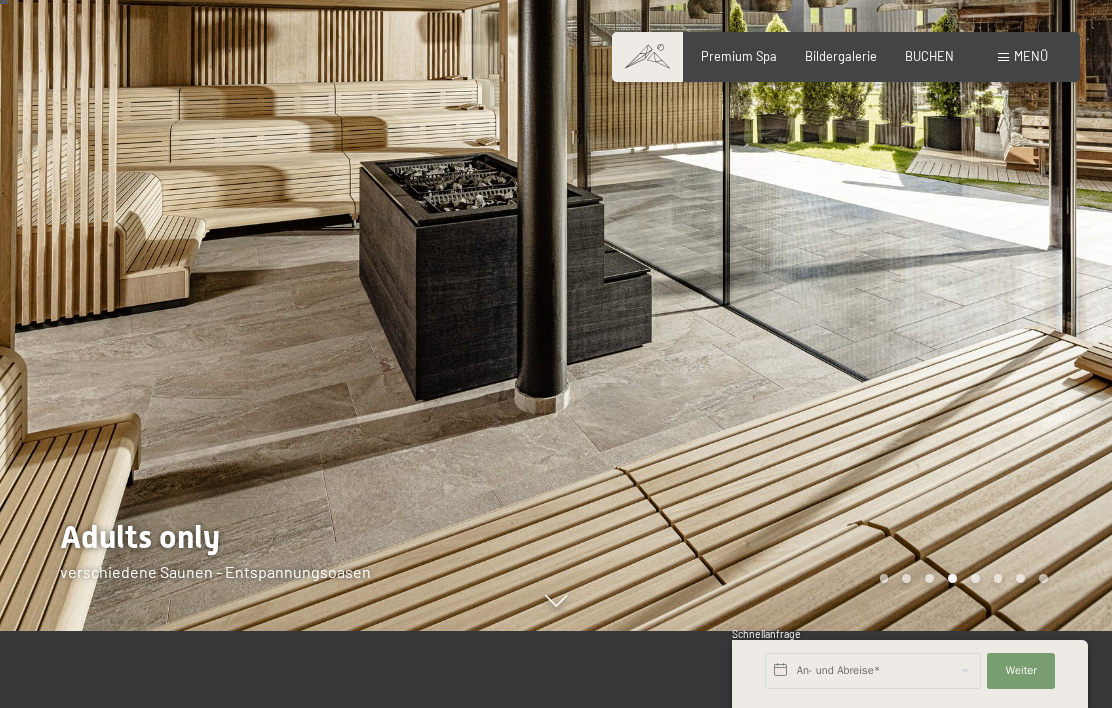 click at bounding box center [834, 277] 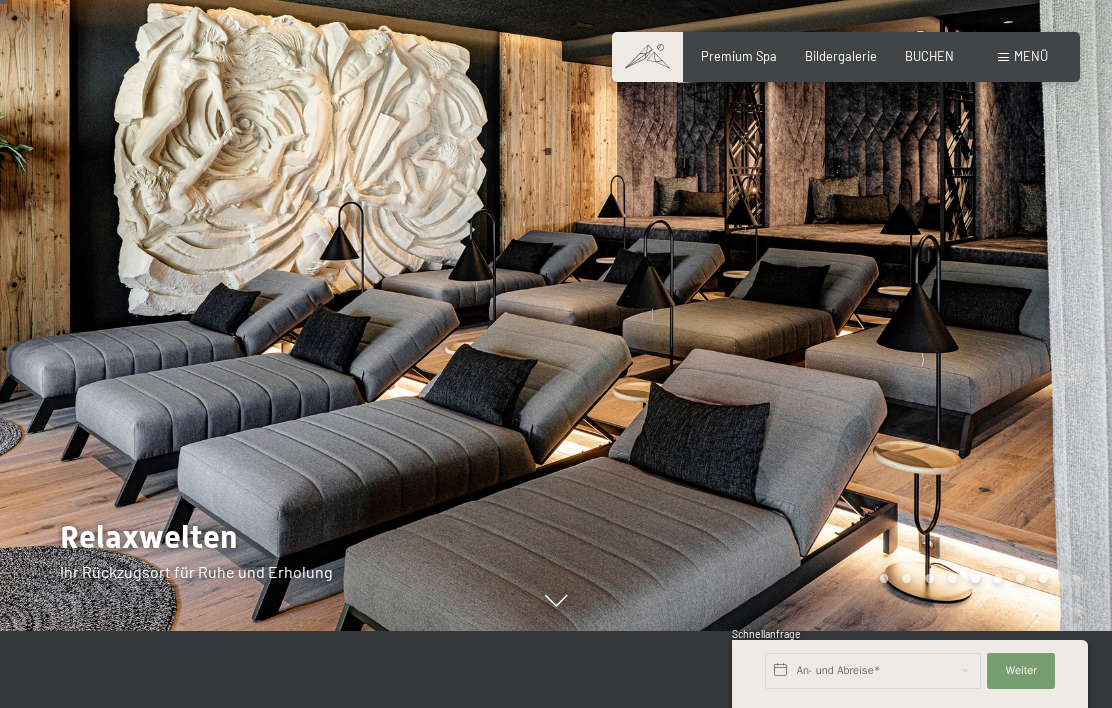 click at bounding box center (834, 277) 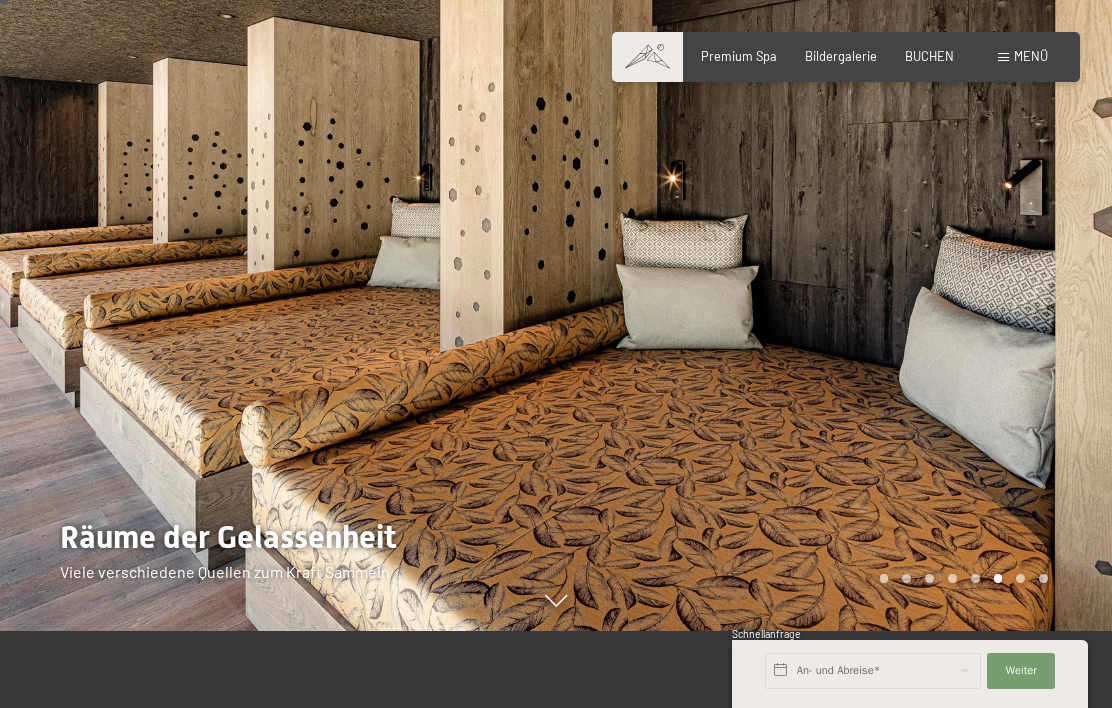 click at bounding box center (834, 277) 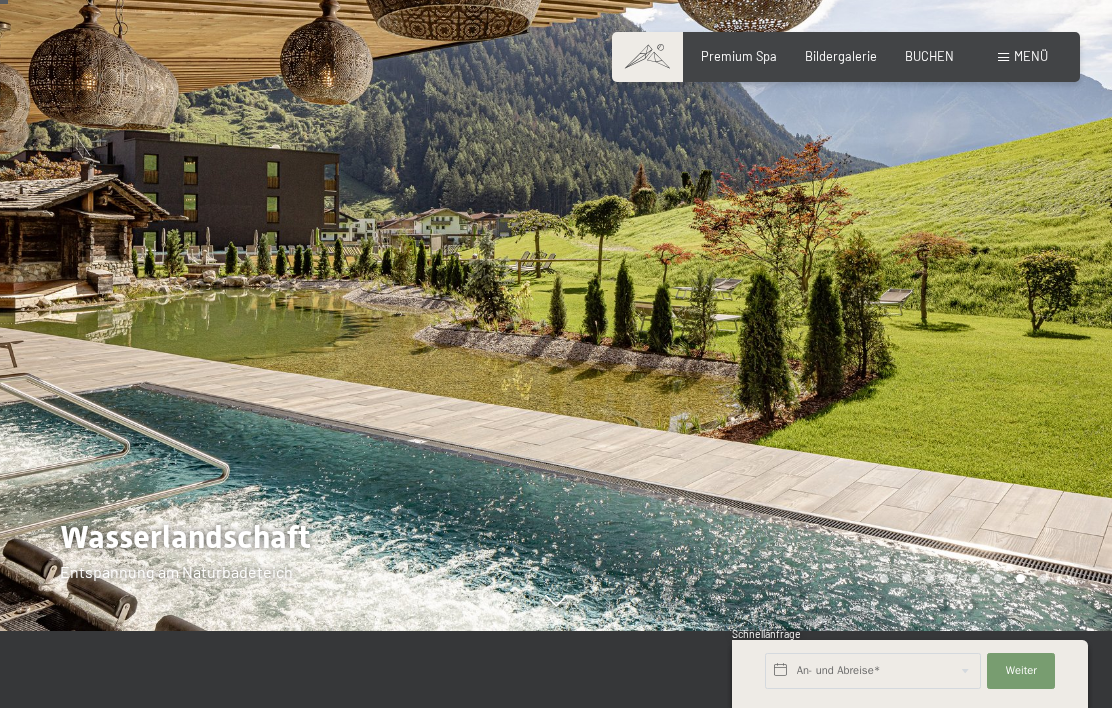 click at bounding box center (834, 277) 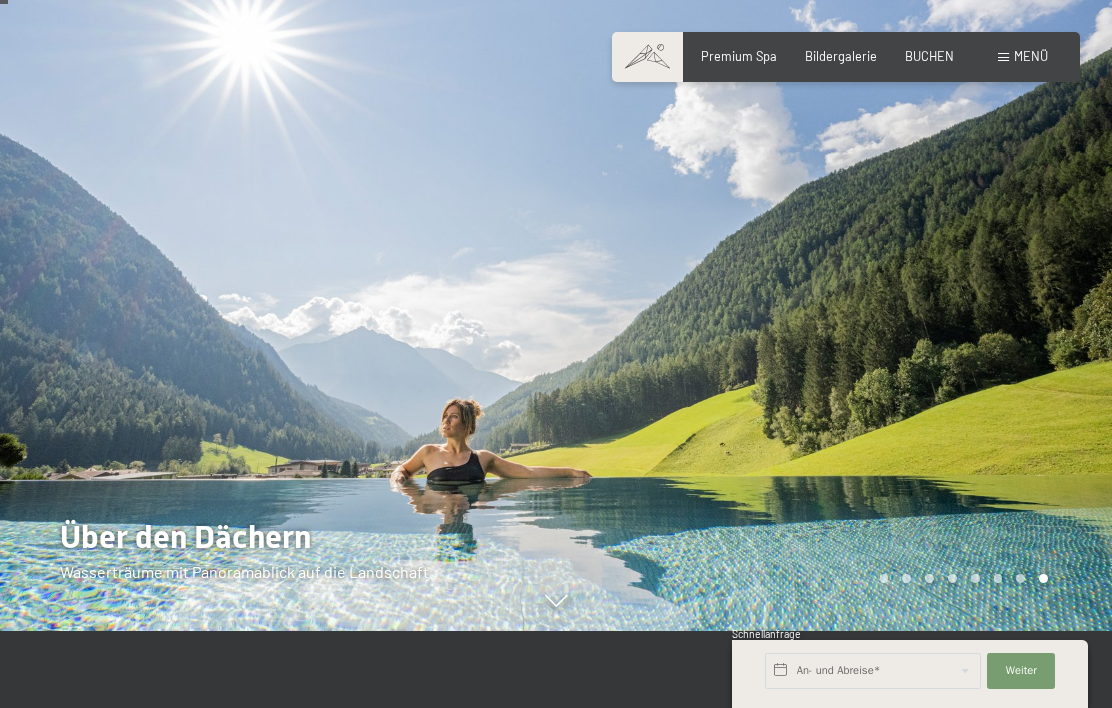 click at bounding box center [834, 277] 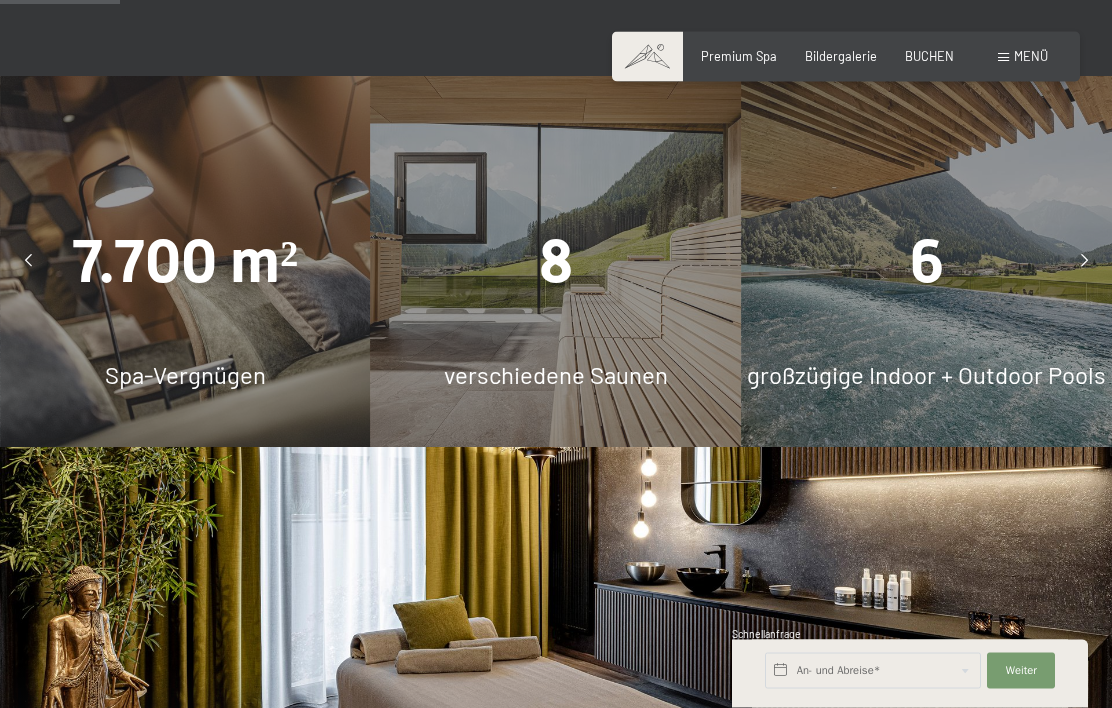 scroll, scrollTop: 1192, scrollLeft: 0, axis: vertical 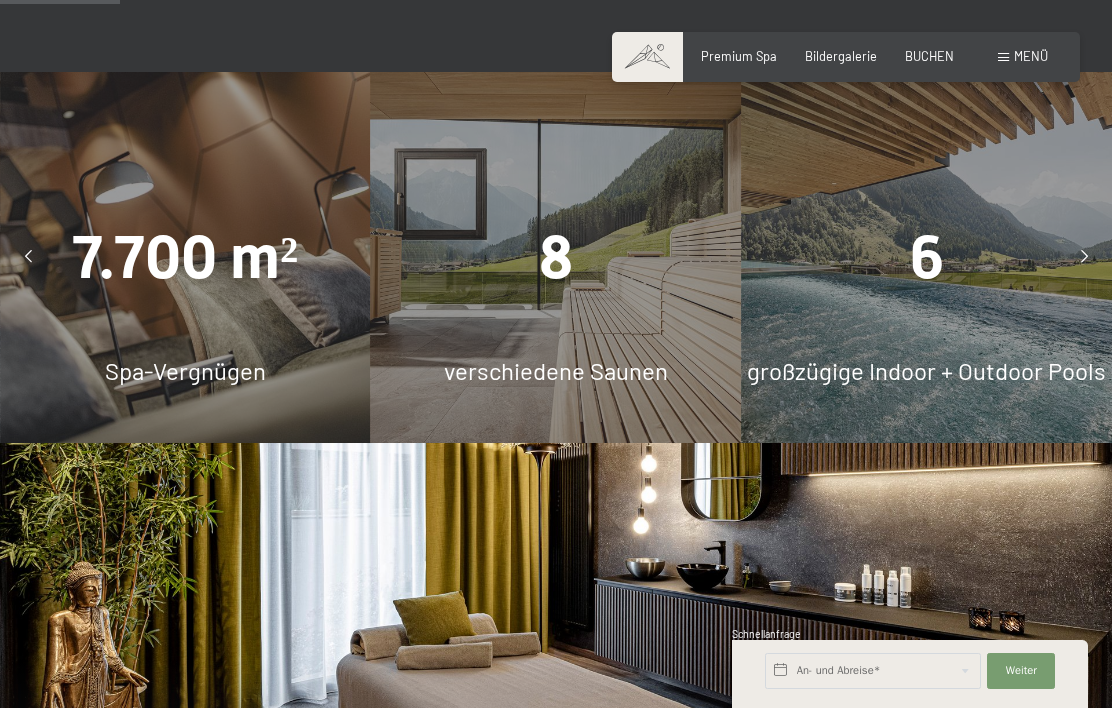 click at bounding box center [1084, 258] 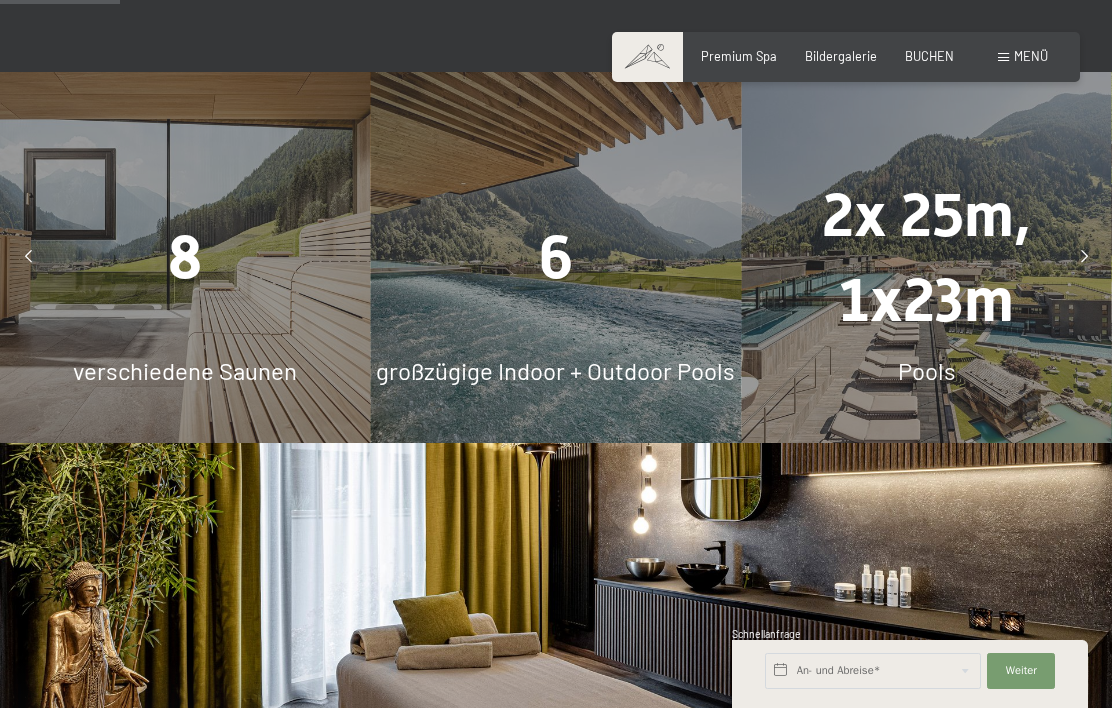click at bounding box center [1084, 258] 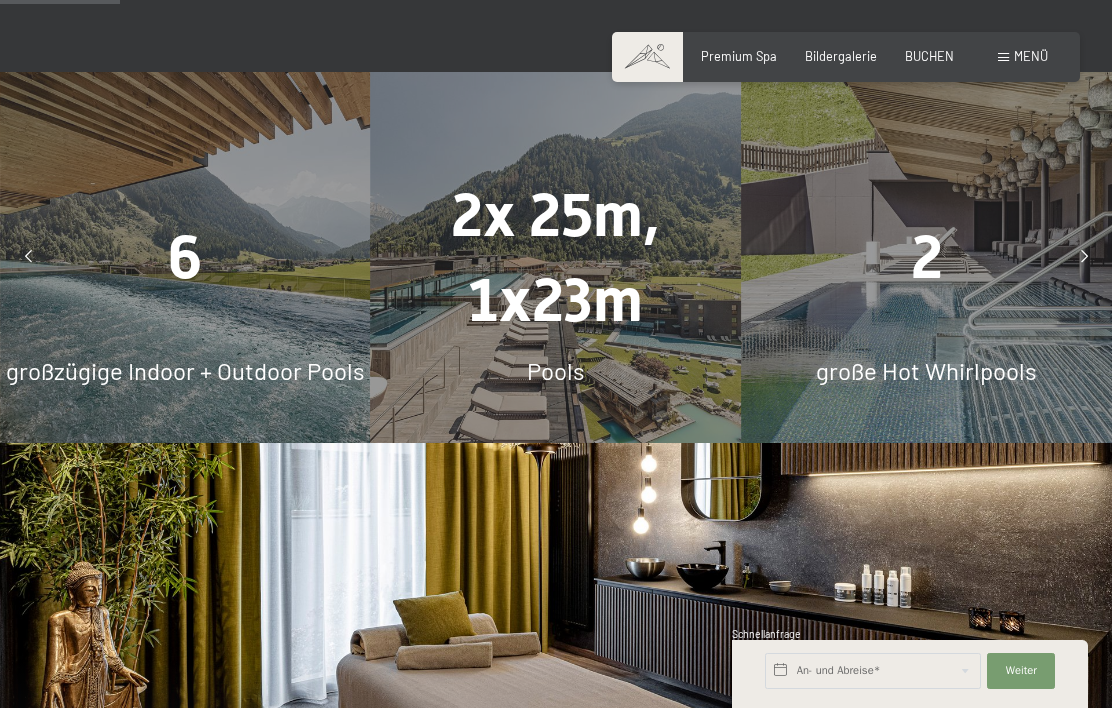click at bounding box center [1084, 257] 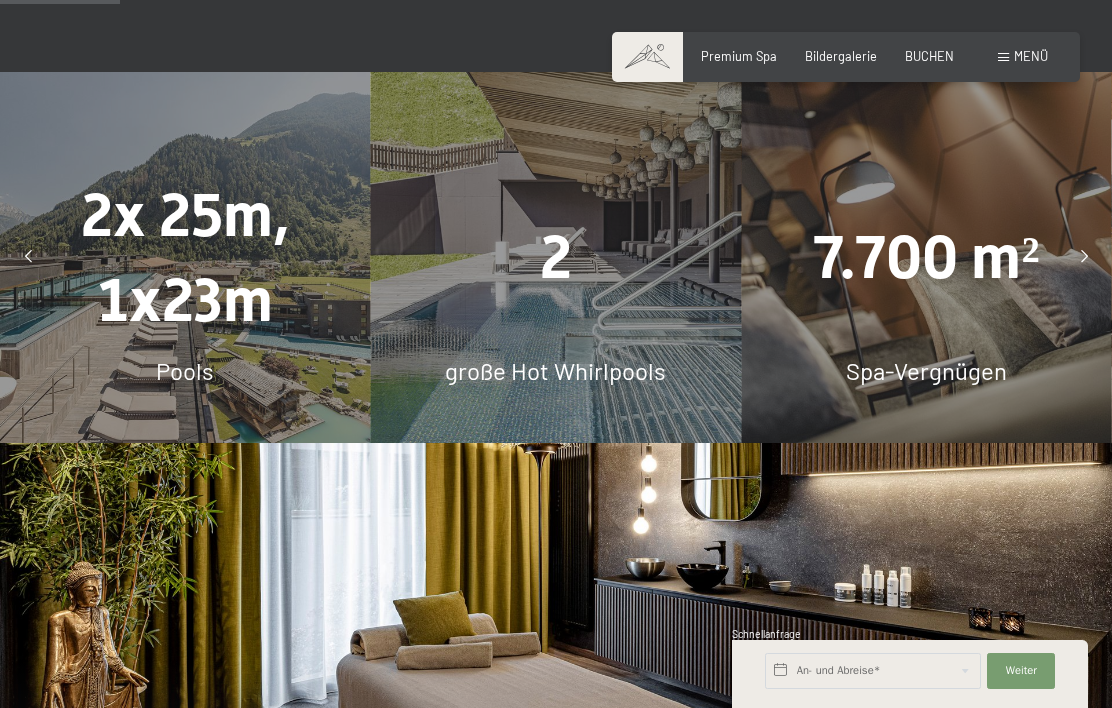 click at bounding box center (1084, 258) 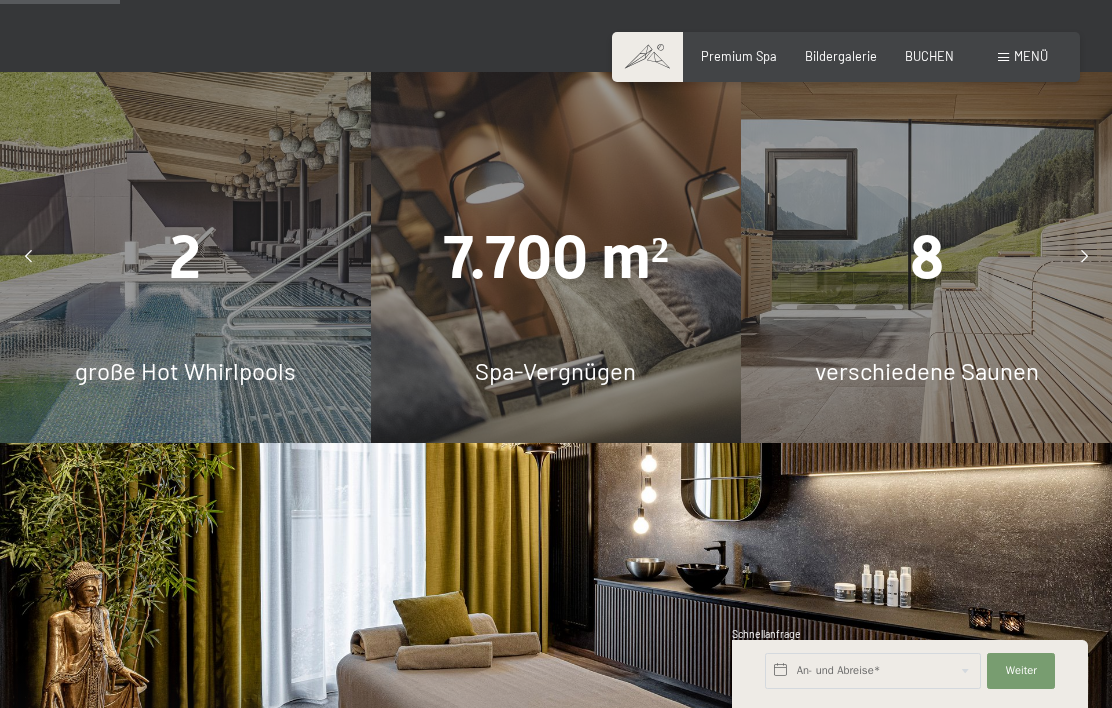 click at bounding box center (1084, 258) 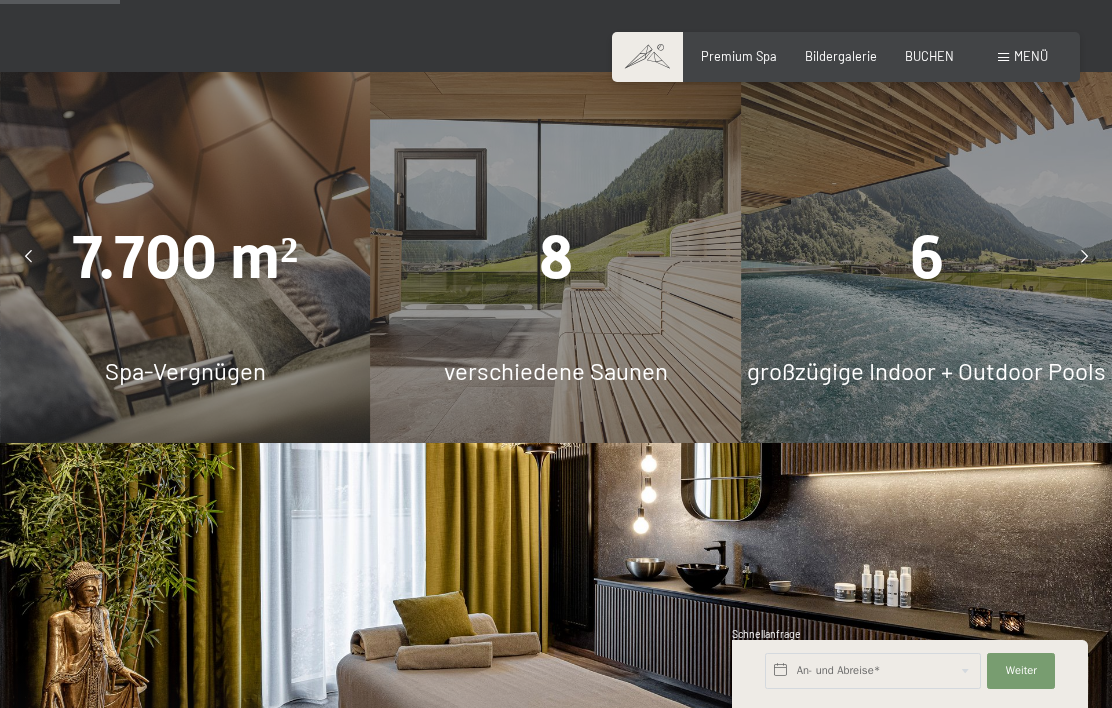 click at bounding box center (1084, 257) 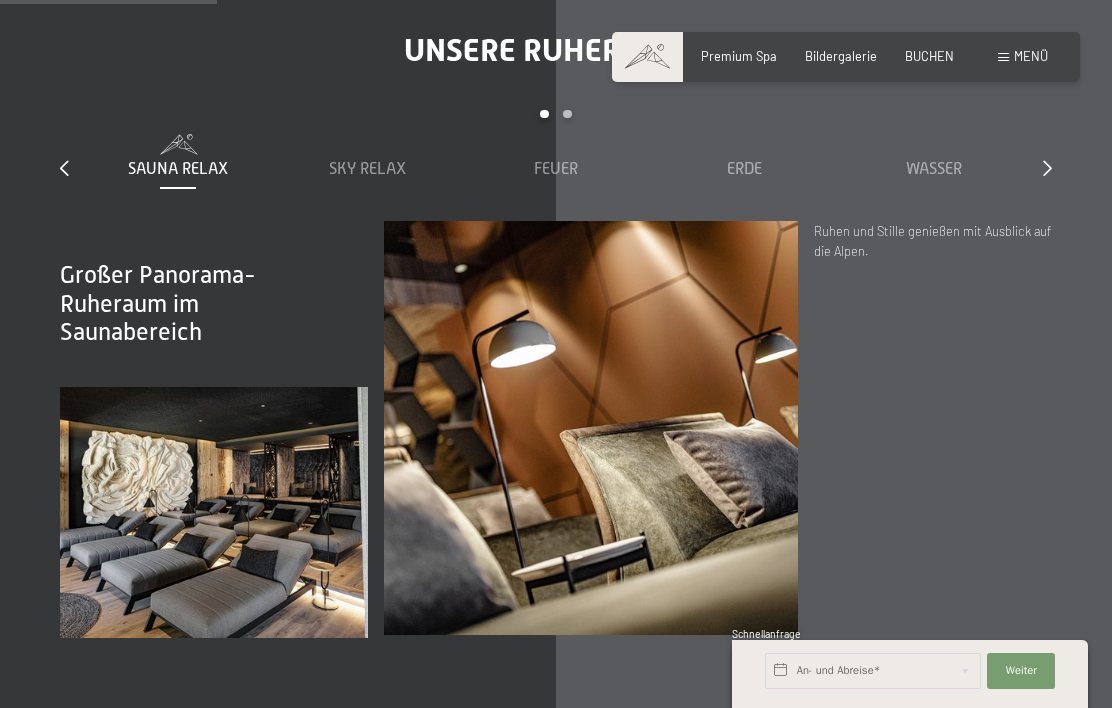 scroll, scrollTop: 2158, scrollLeft: 0, axis: vertical 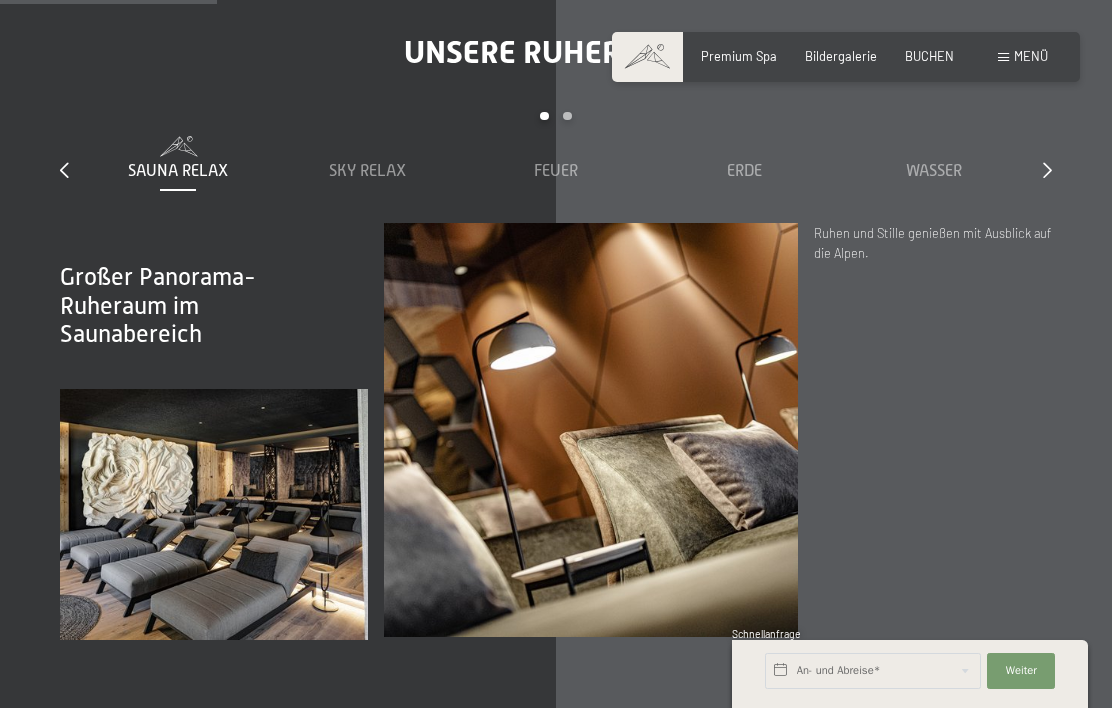 click at bounding box center (1047, 170) 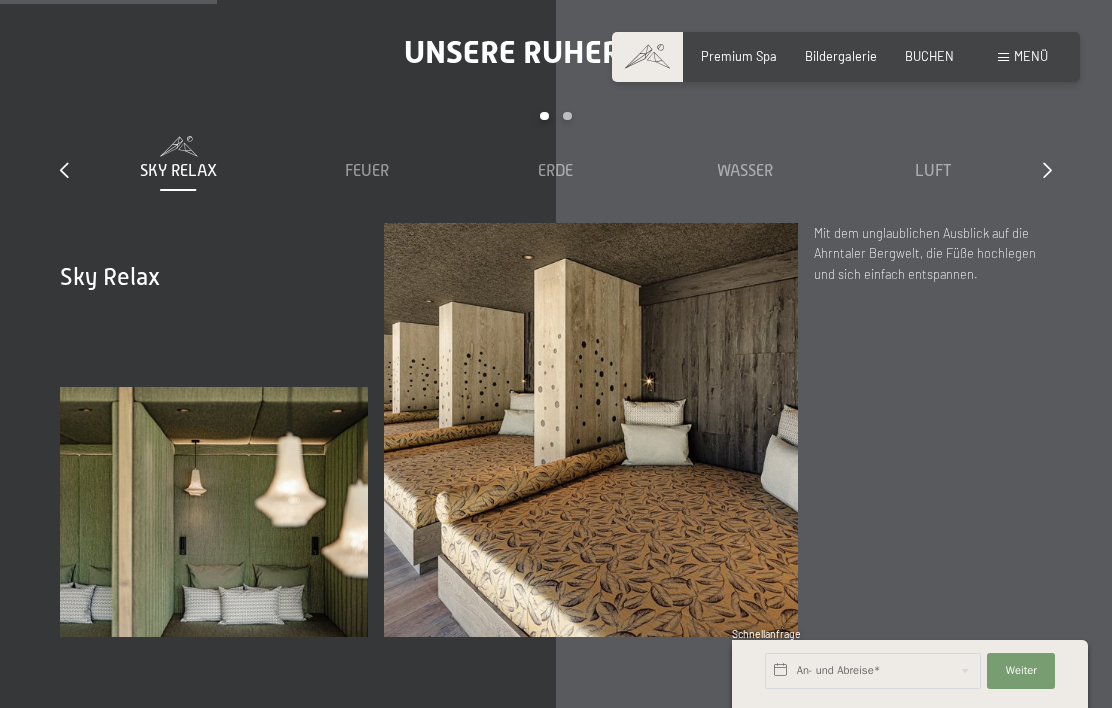 click at bounding box center [1047, 170] 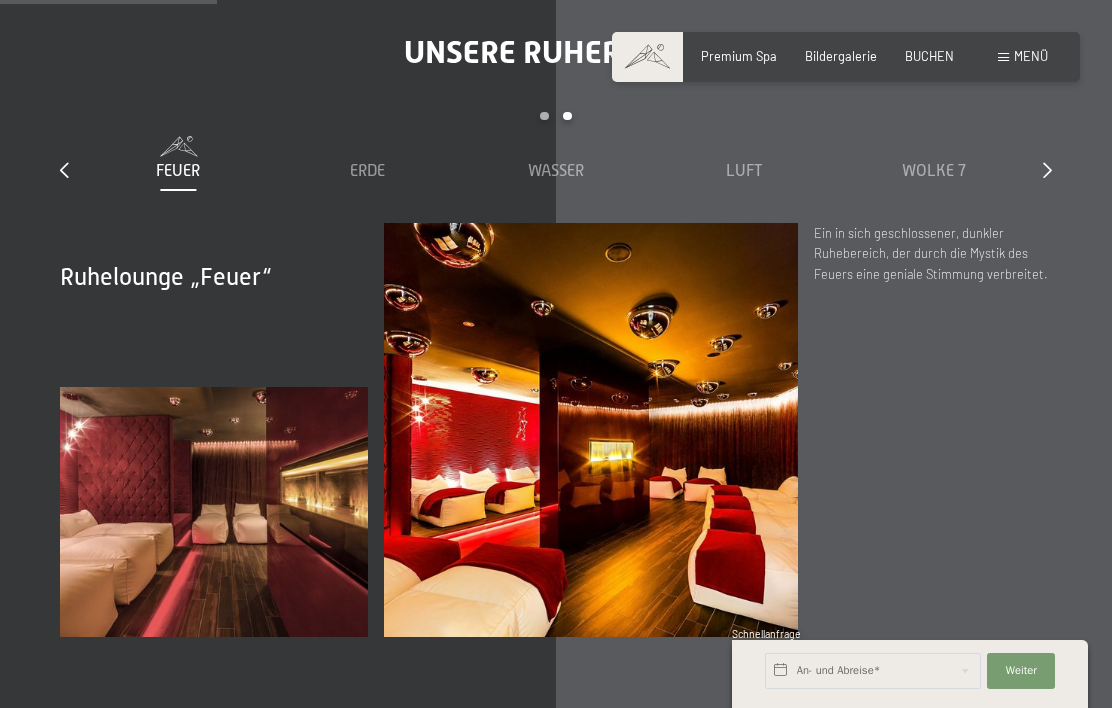 click at bounding box center [1047, 170] 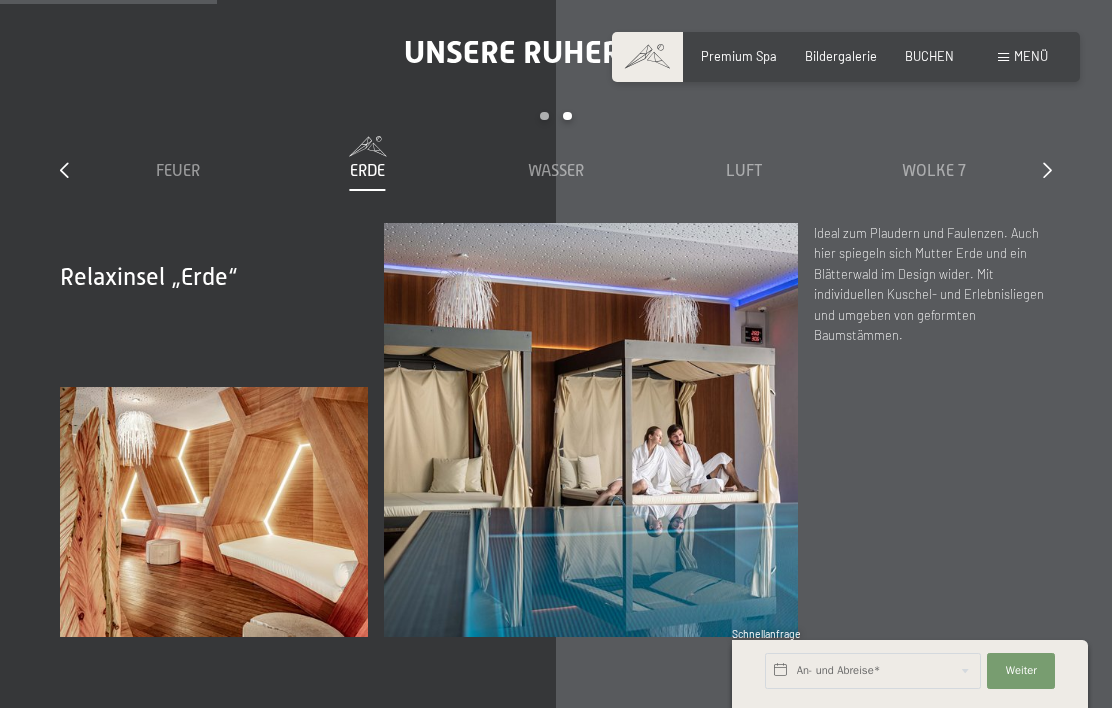 click at bounding box center (1047, 170) 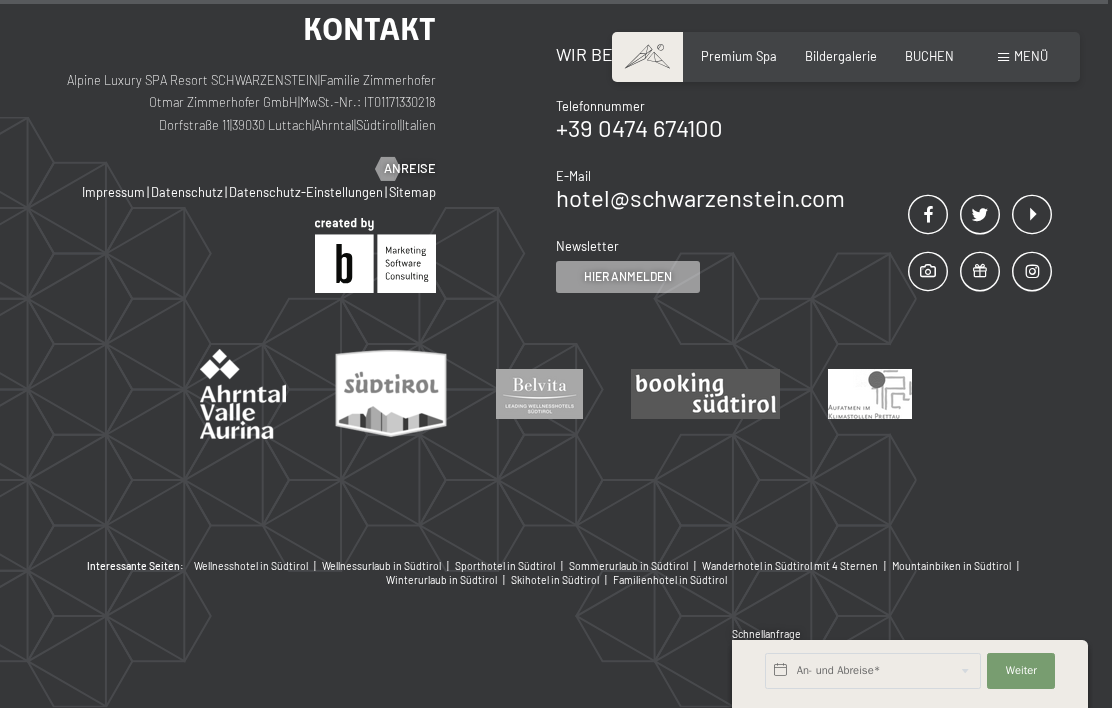 scroll, scrollTop: 9569, scrollLeft: 0, axis: vertical 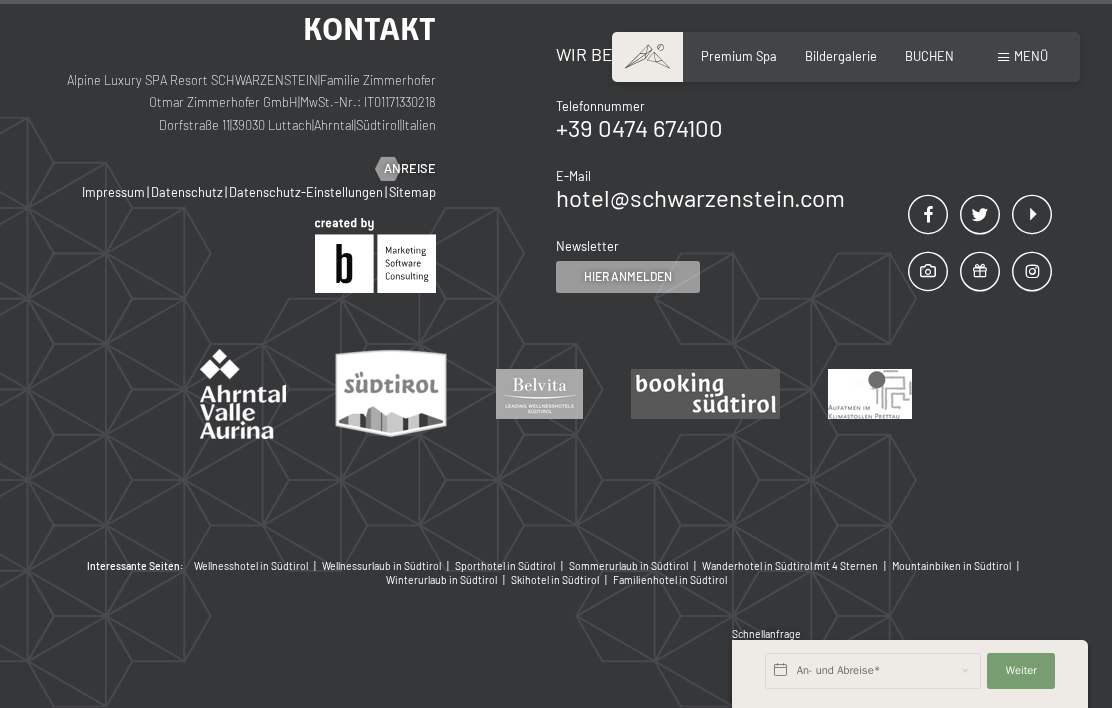 click on "Bildergalerie" at bounding box center (841, 56) 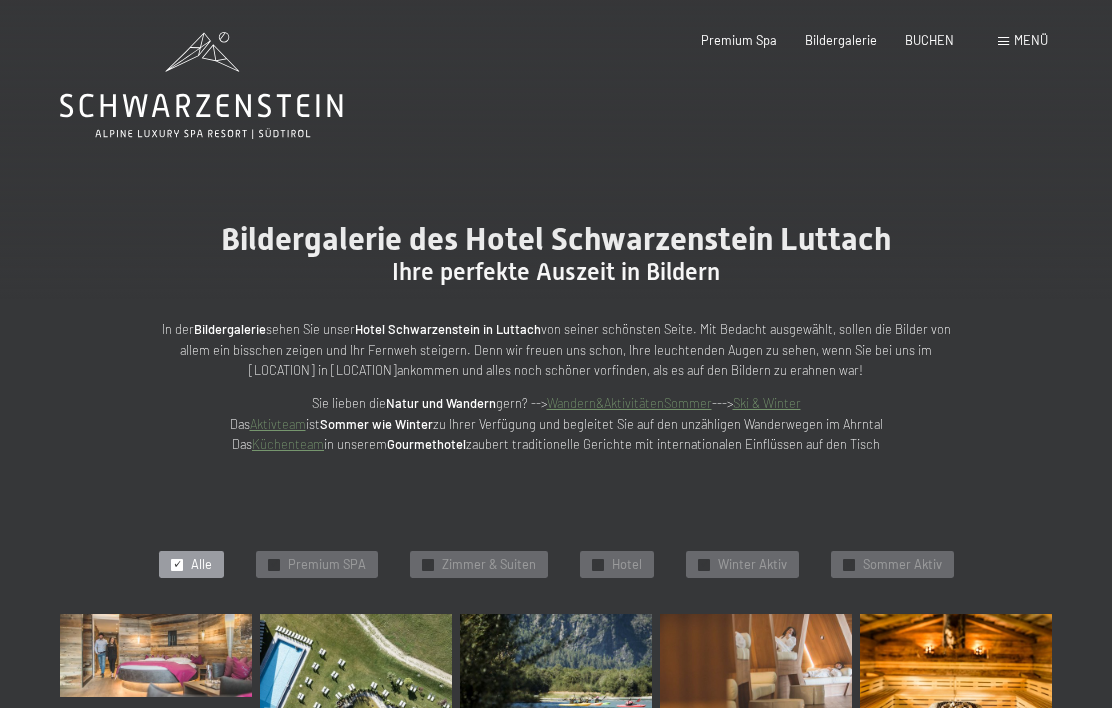 scroll, scrollTop: 0, scrollLeft: 0, axis: both 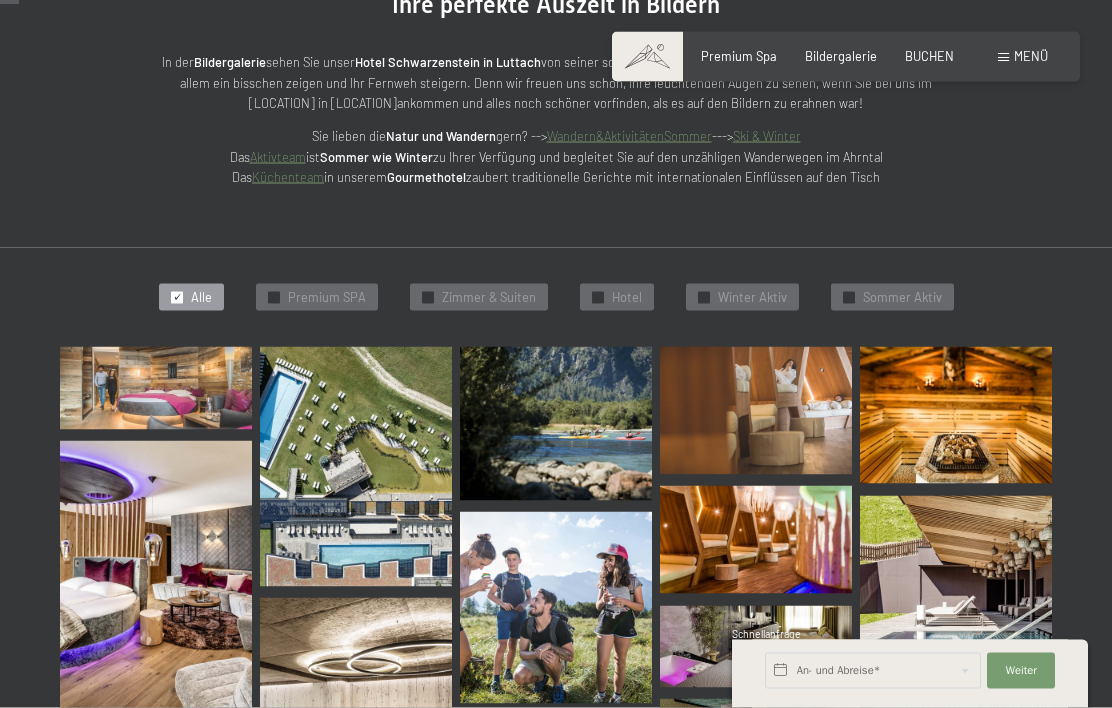 click on "✓       Alle         ✓       Premium SPA         ✓       Zimmer & Suiten         ✓       Hotel         ✓       Winter Aktiv         ✓       Sommer Aktiv             Alle           alle Kategorien       Premium SPA       Zimmer & Suiten       Hotel       Winter Aktiv       Sommer Aktiv" at bounding box center [556, 7576] 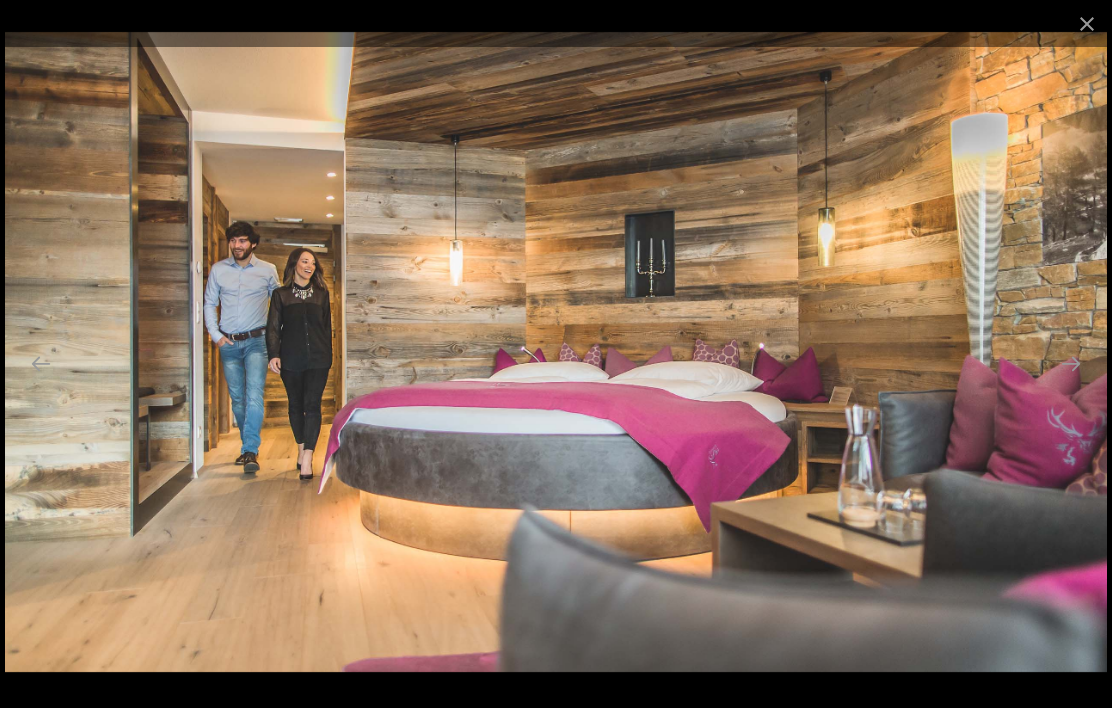 scroll, scrollTop: 259, scrollLeft: 0, axis: vertical 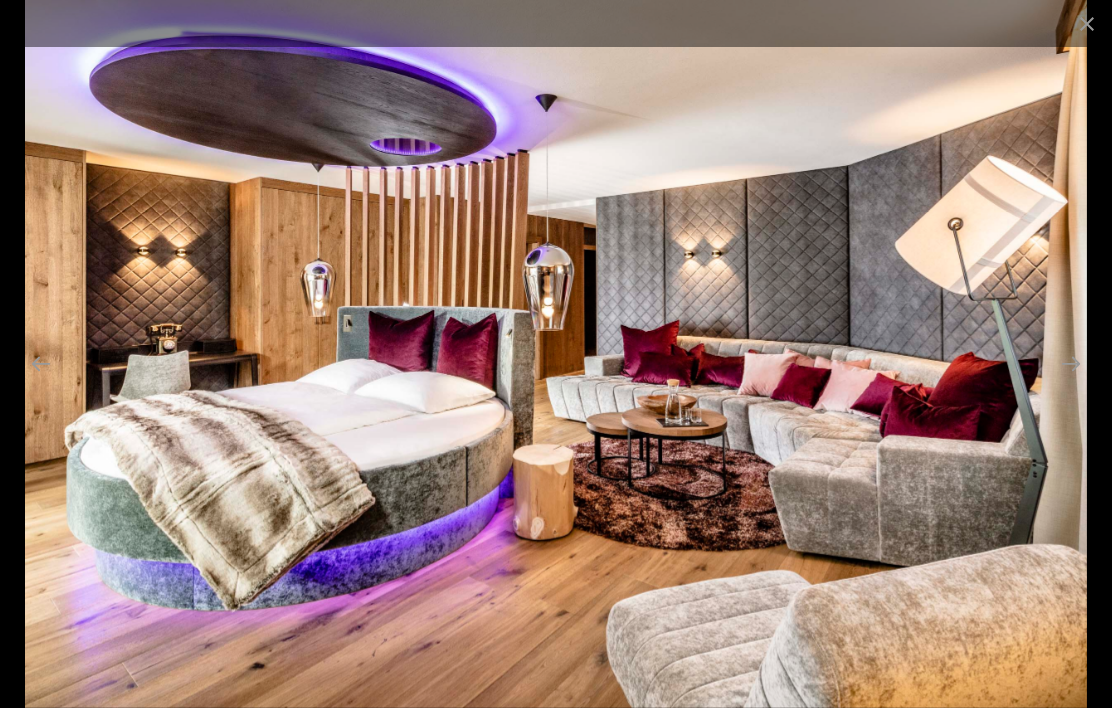 click at bounding box center (1071, 363) 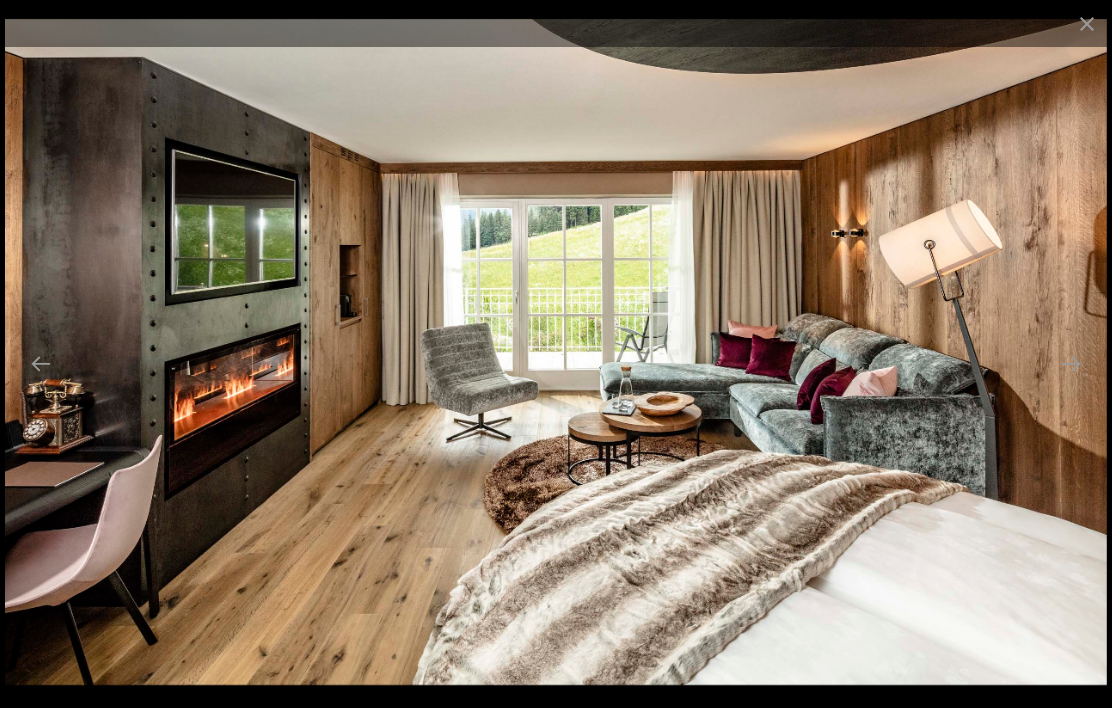 click at bounding box center (1071, 363) 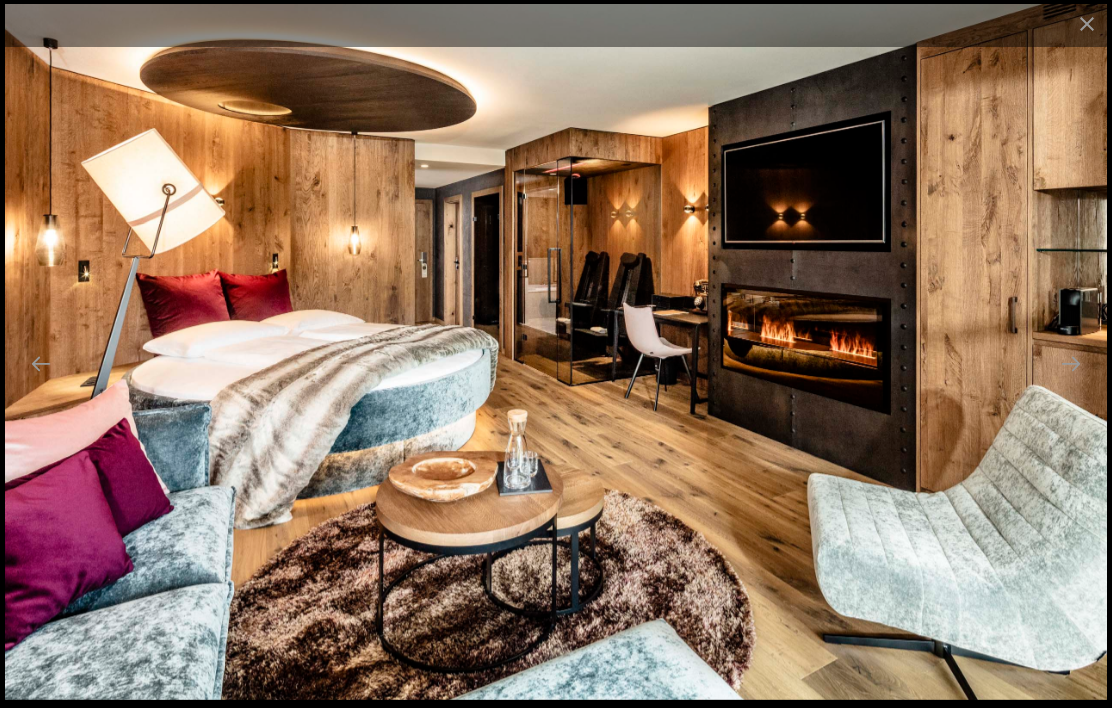 click at bounding box center [1071, 363] 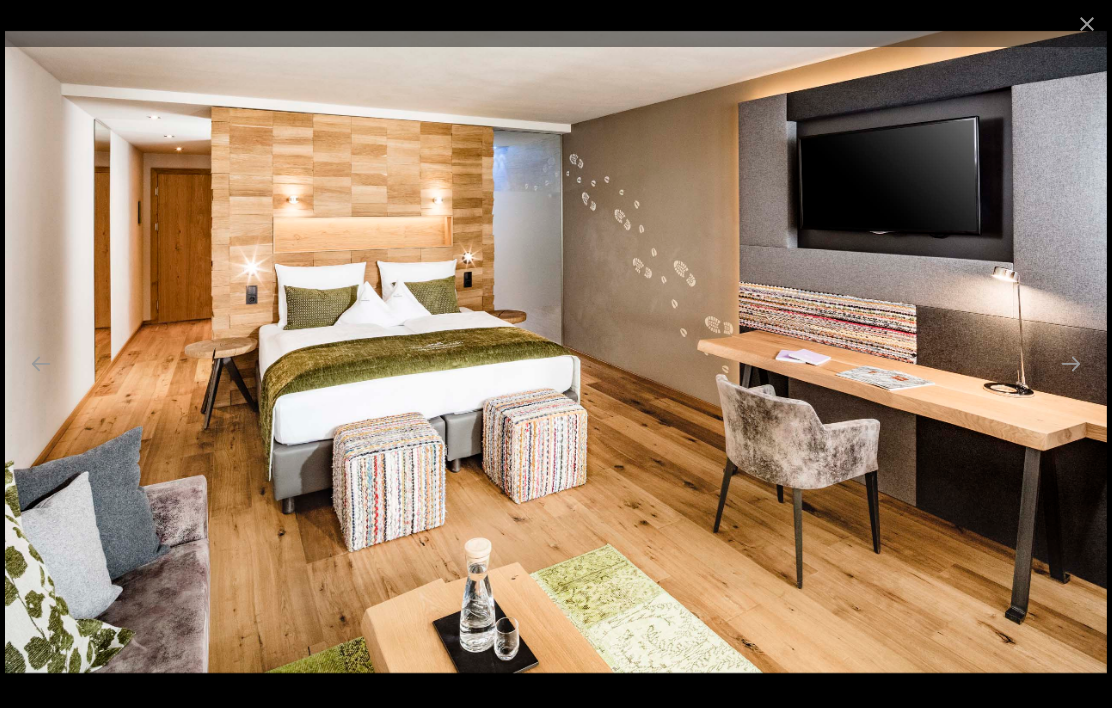 click at bounding box center (1071, 363) 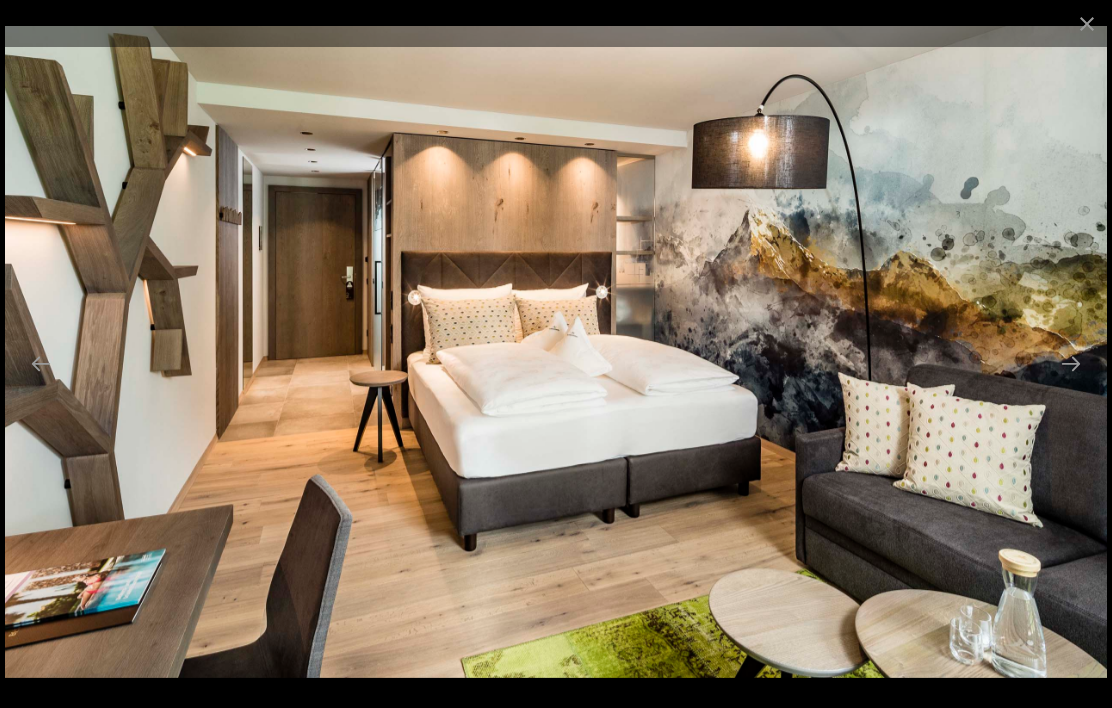 click at bounding box center [1071, 363] 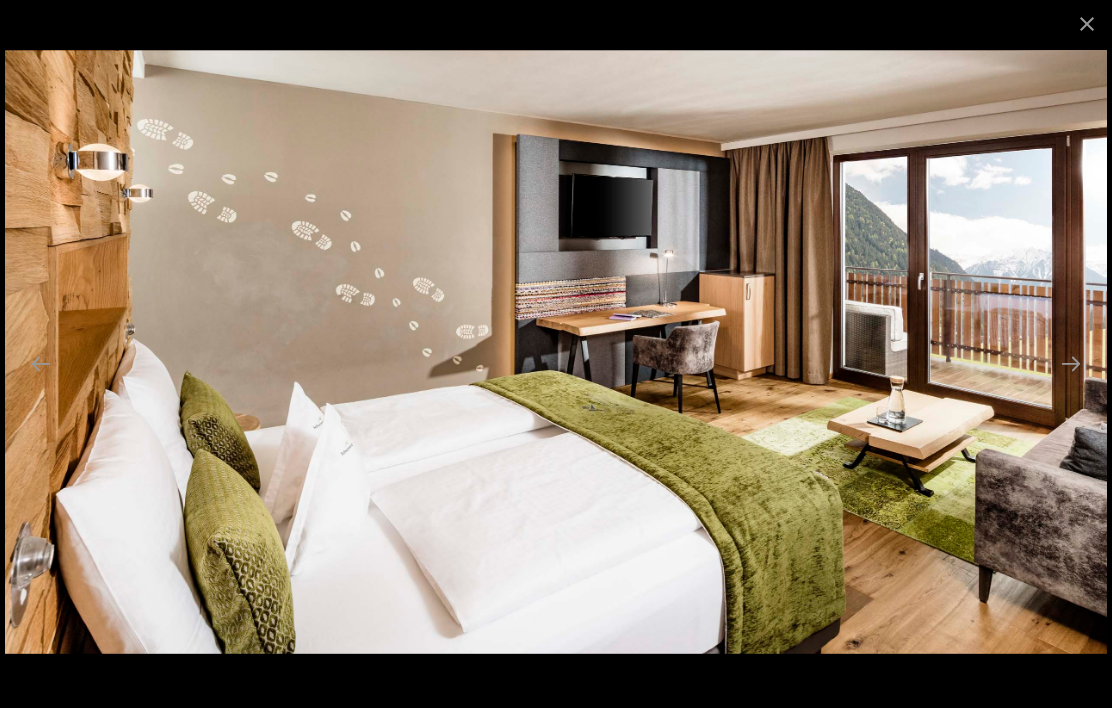 click at bounding box center (1071, 363) 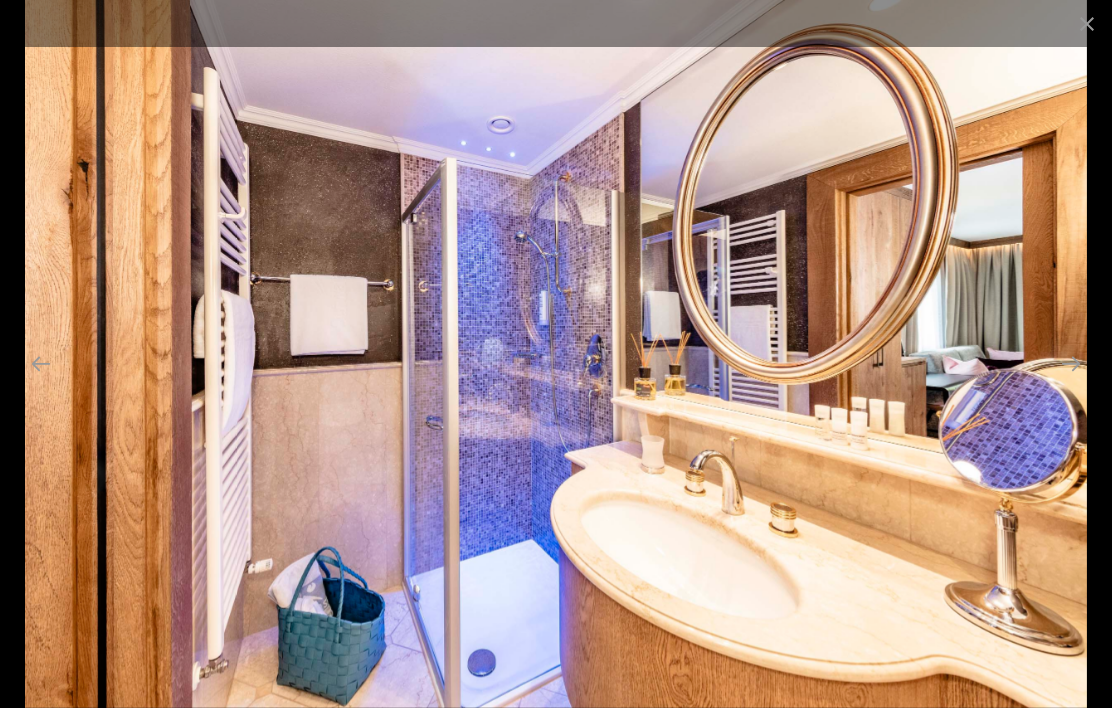 click at bounding box center (1071, 363) 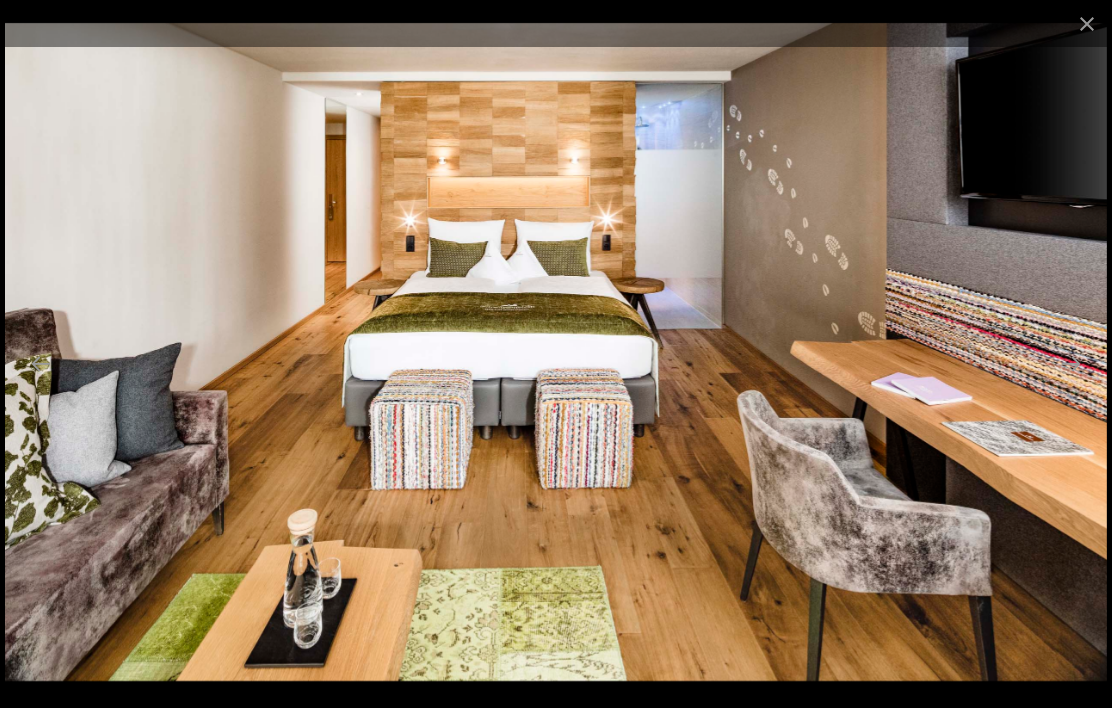 click at bounding box center (1071, 363) 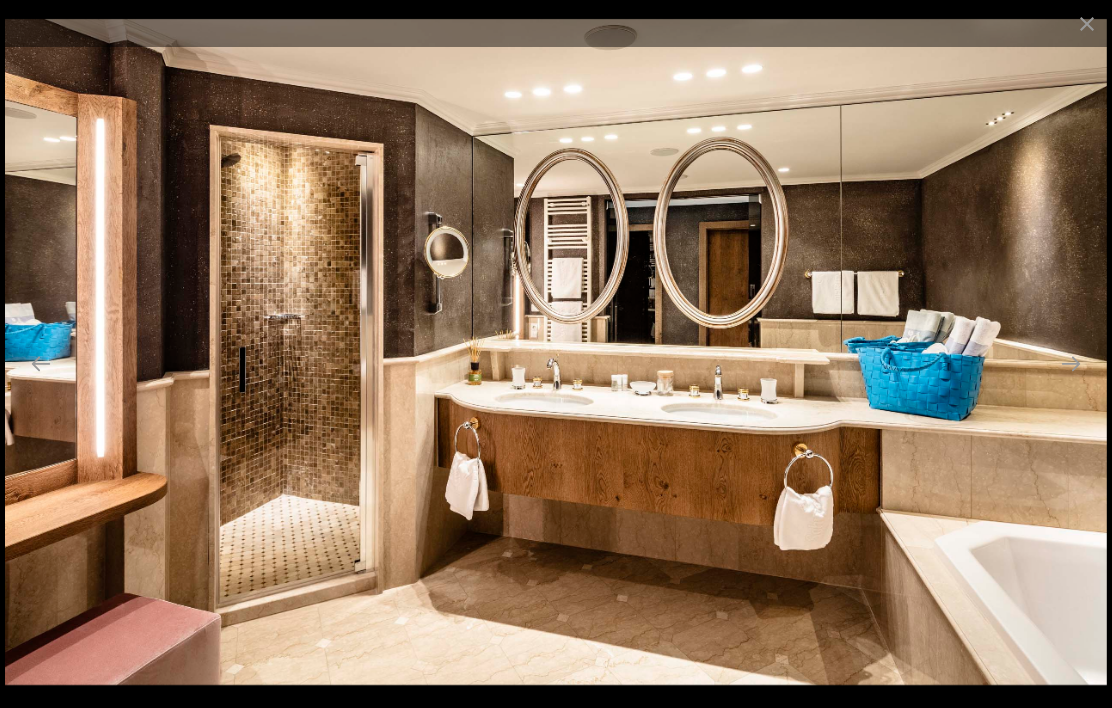 click at bounding box center [1071, 363] 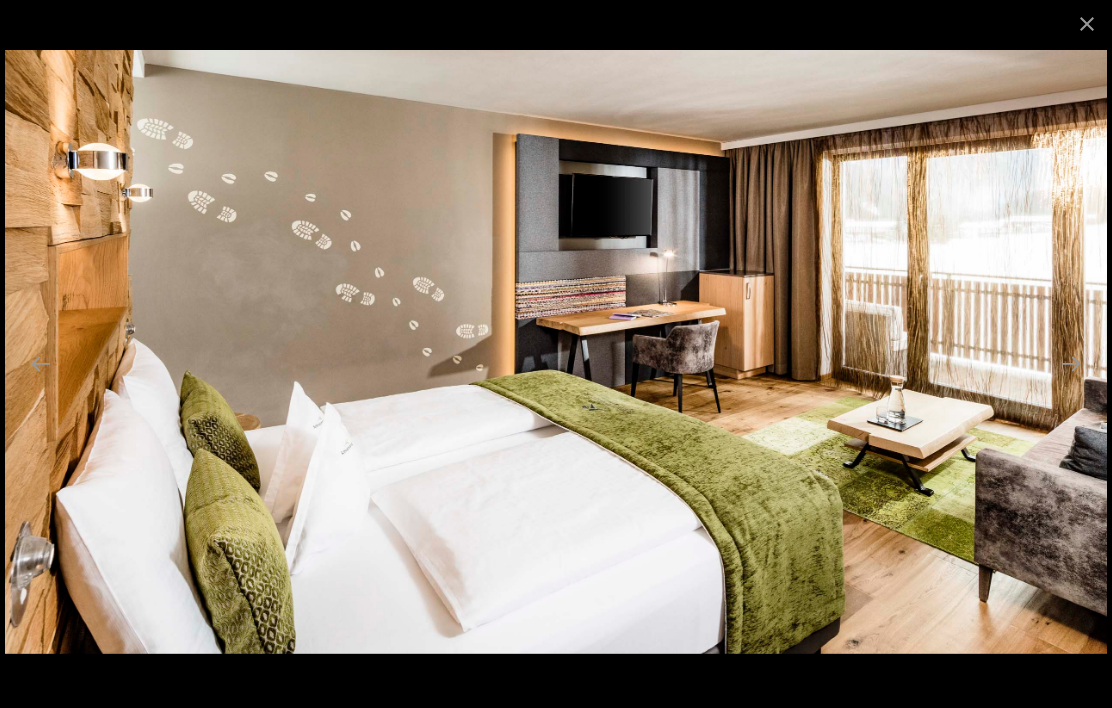click at bounding box center (1071, 363) 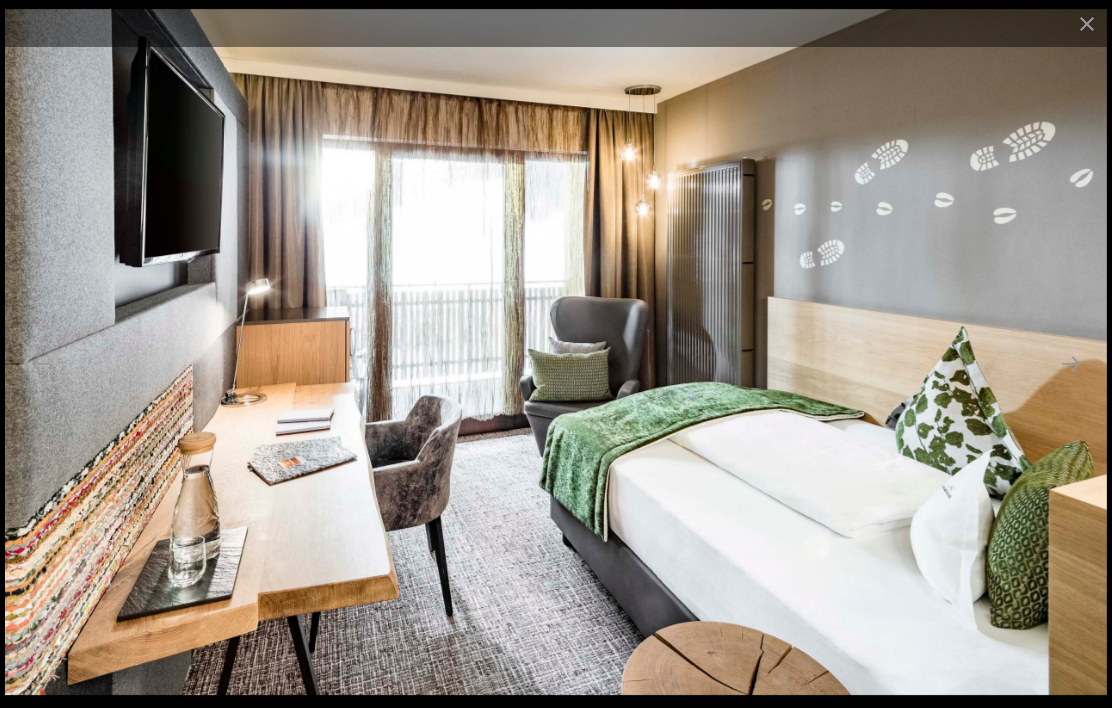 click at bounding box center [1071, 363] 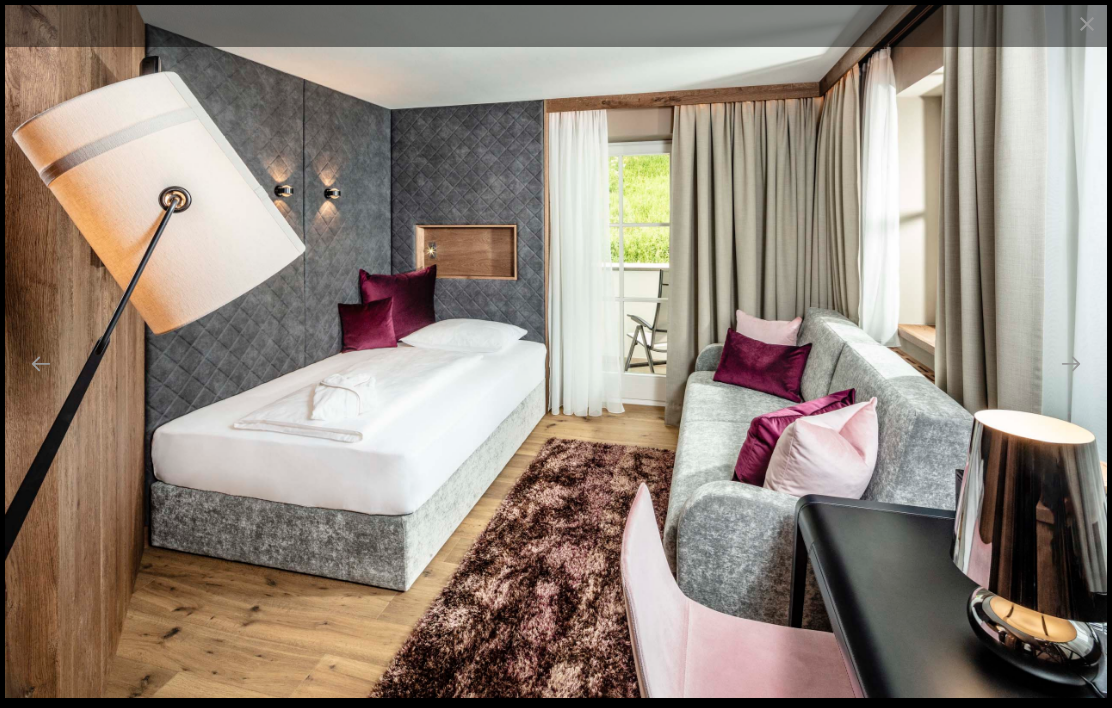 click at bounding box center (1071, 363) 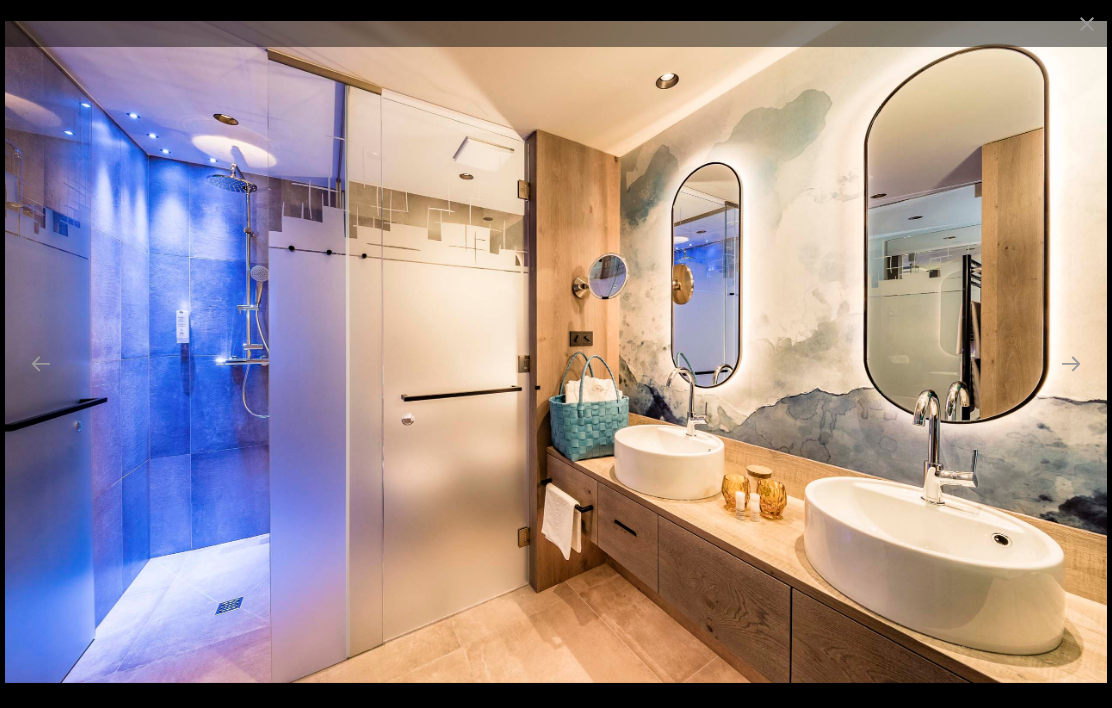click at bounding box center [1071, 363] 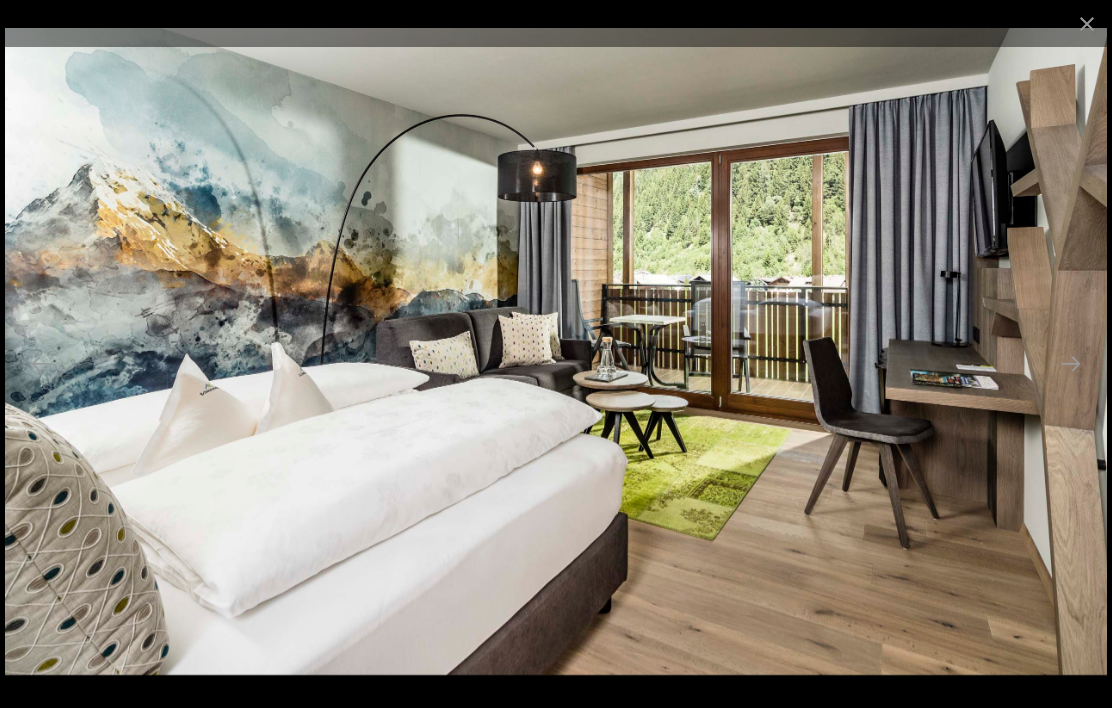 click at bounding box center (1071, 363) 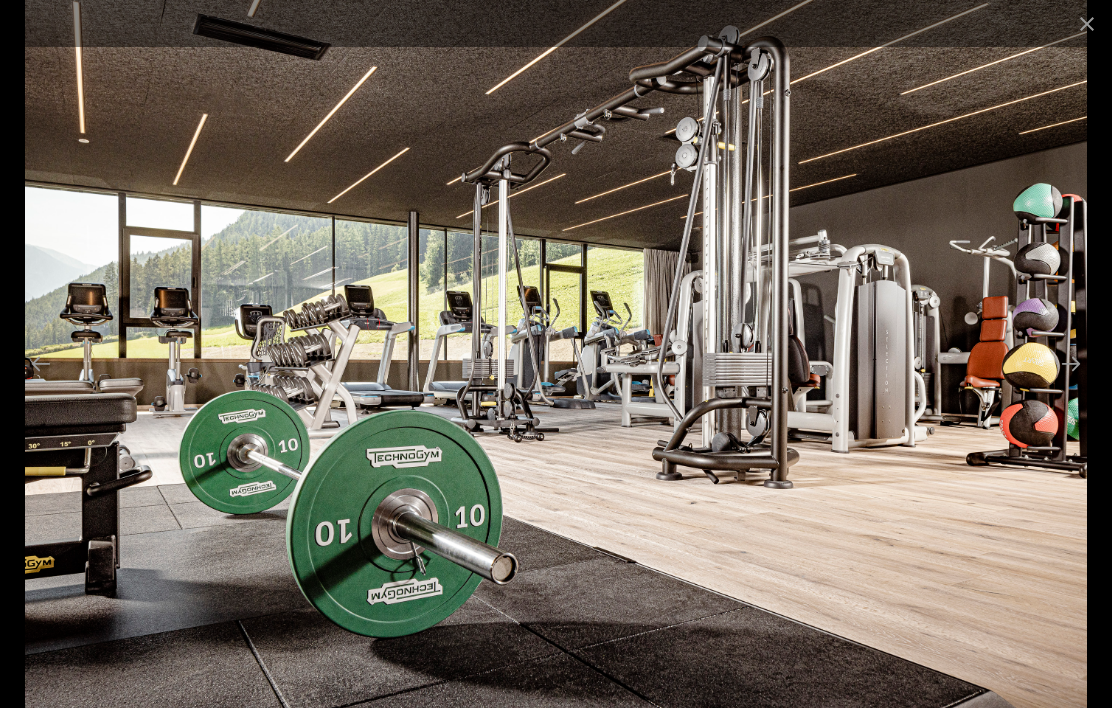 click at bounding box center [1071, 363] 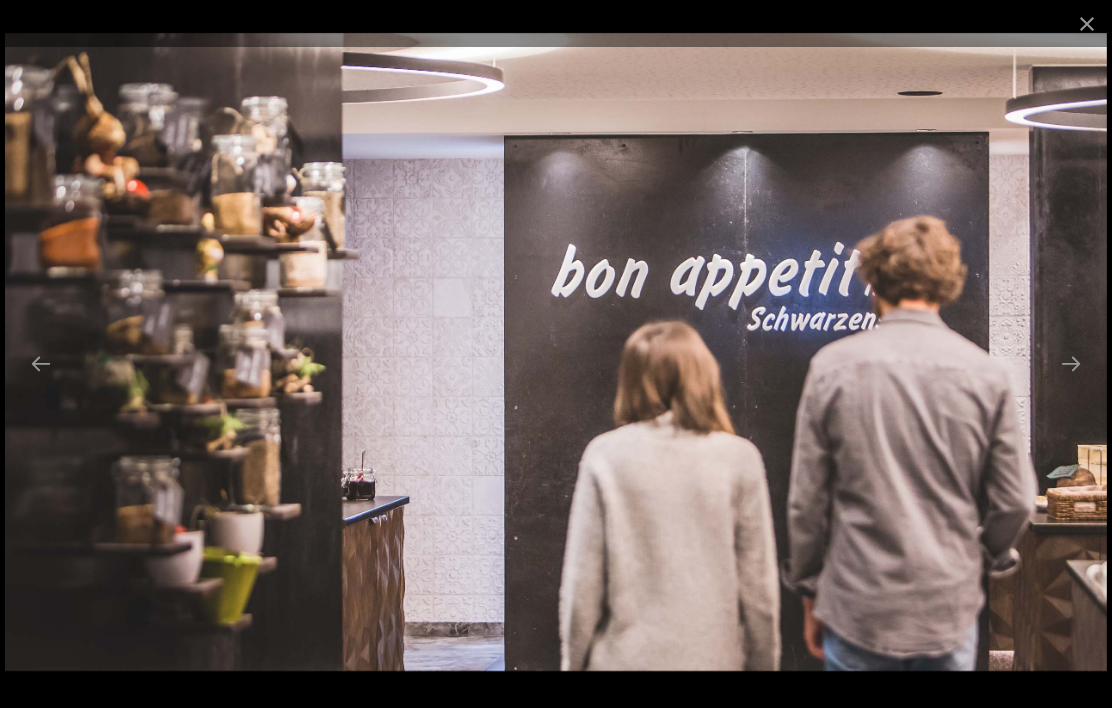 click at bounding box center [1071, 363] 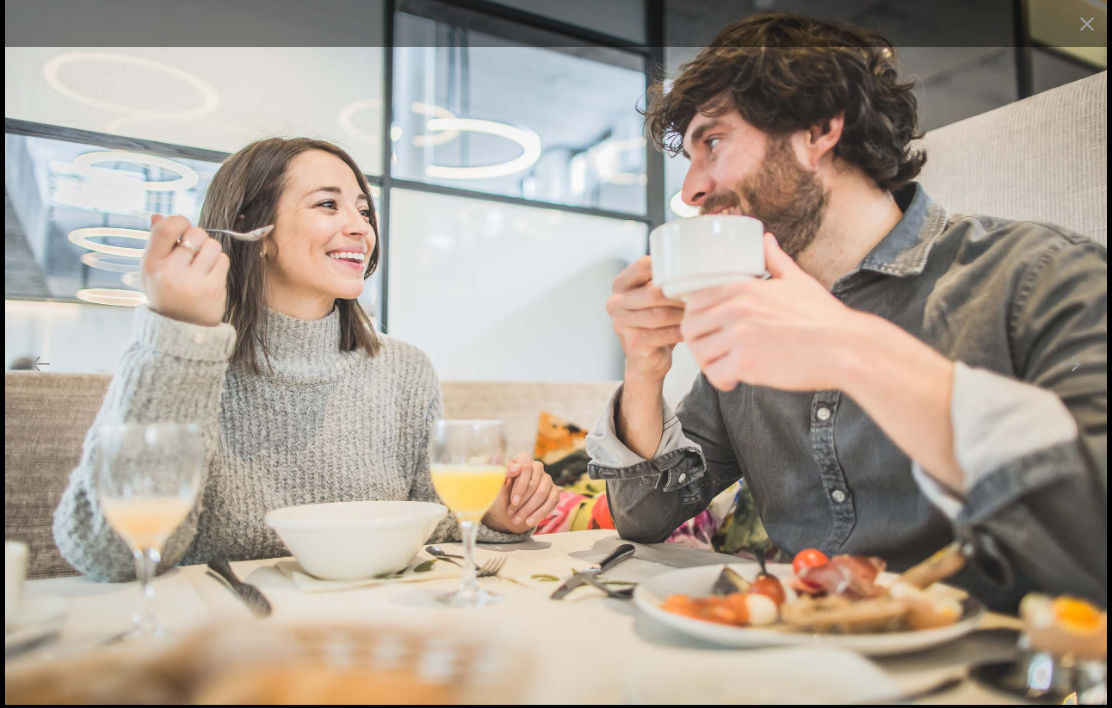 click at bounding box center (1071, 363) 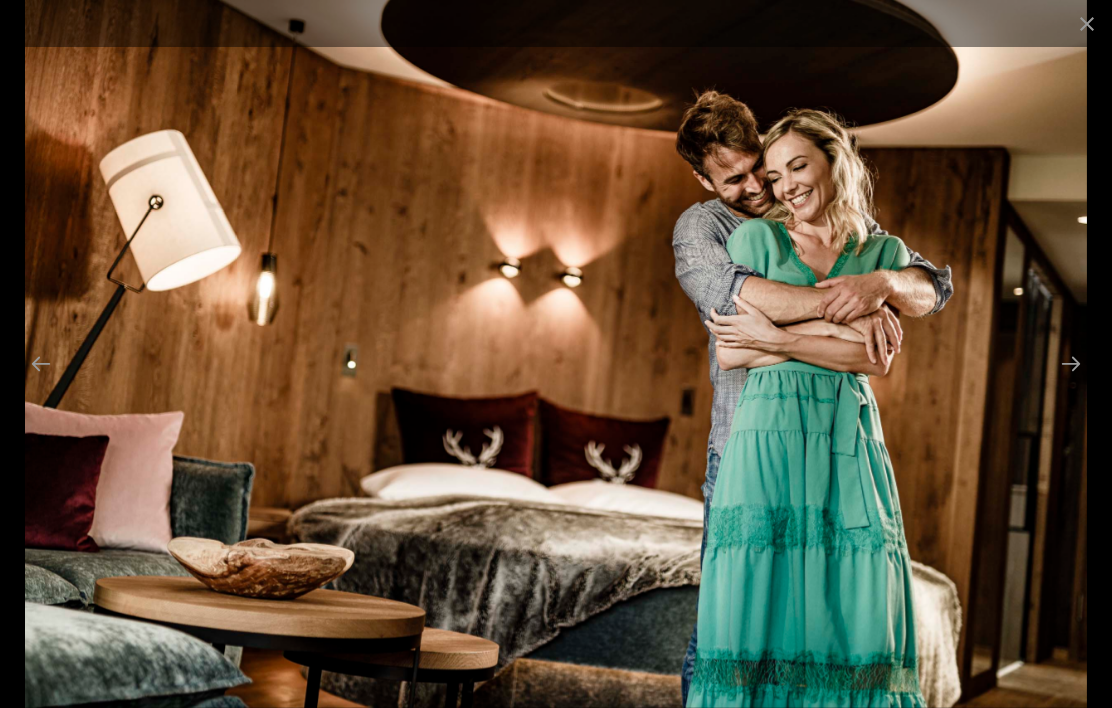 click at bounding box center (1071, 363) 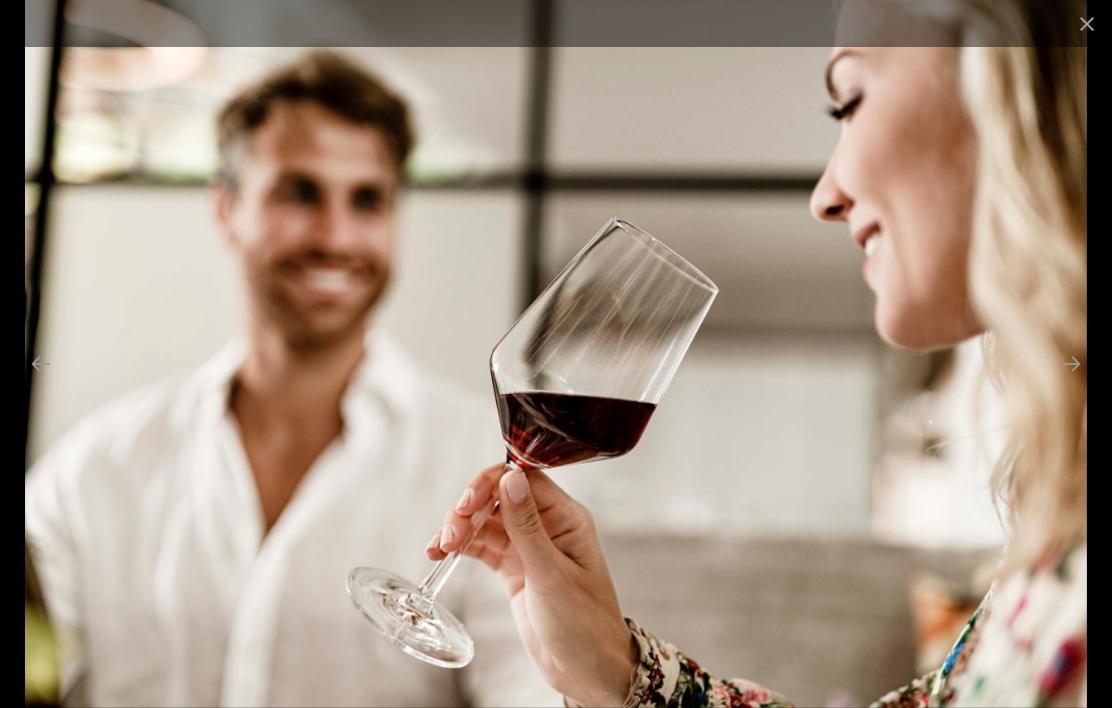 click at bounding box center (1071, 363) 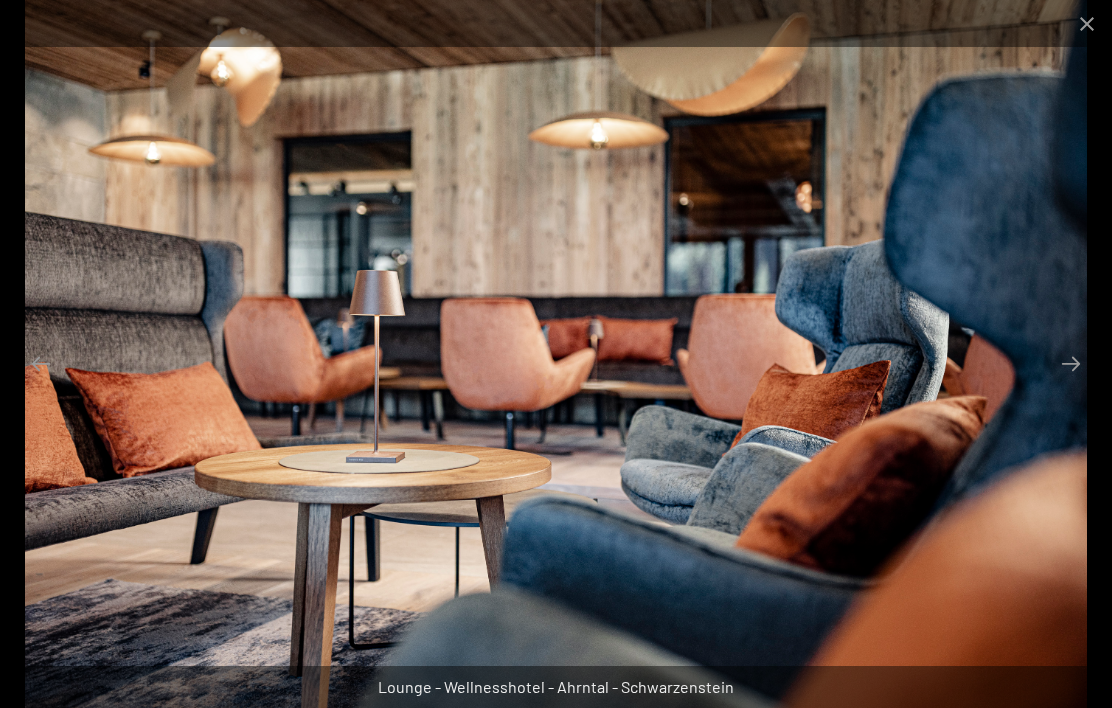 click at bounding box center [1071, 363] 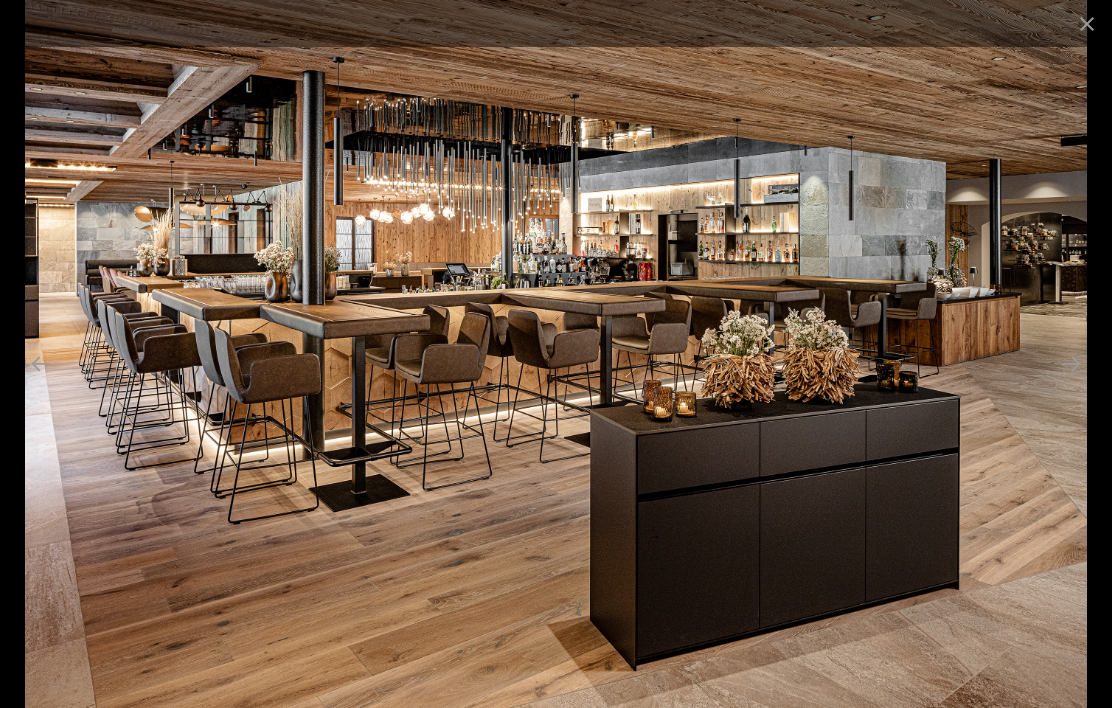 click at bounding box center [1071, 363] 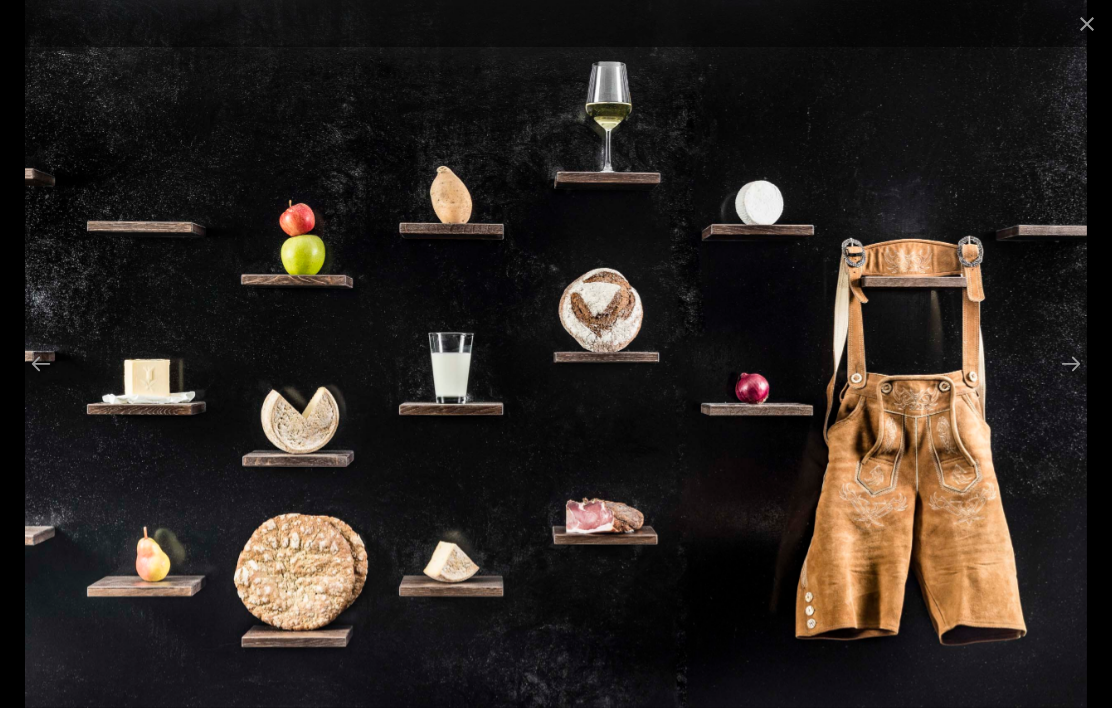 click at bounding box center [1071, 363] 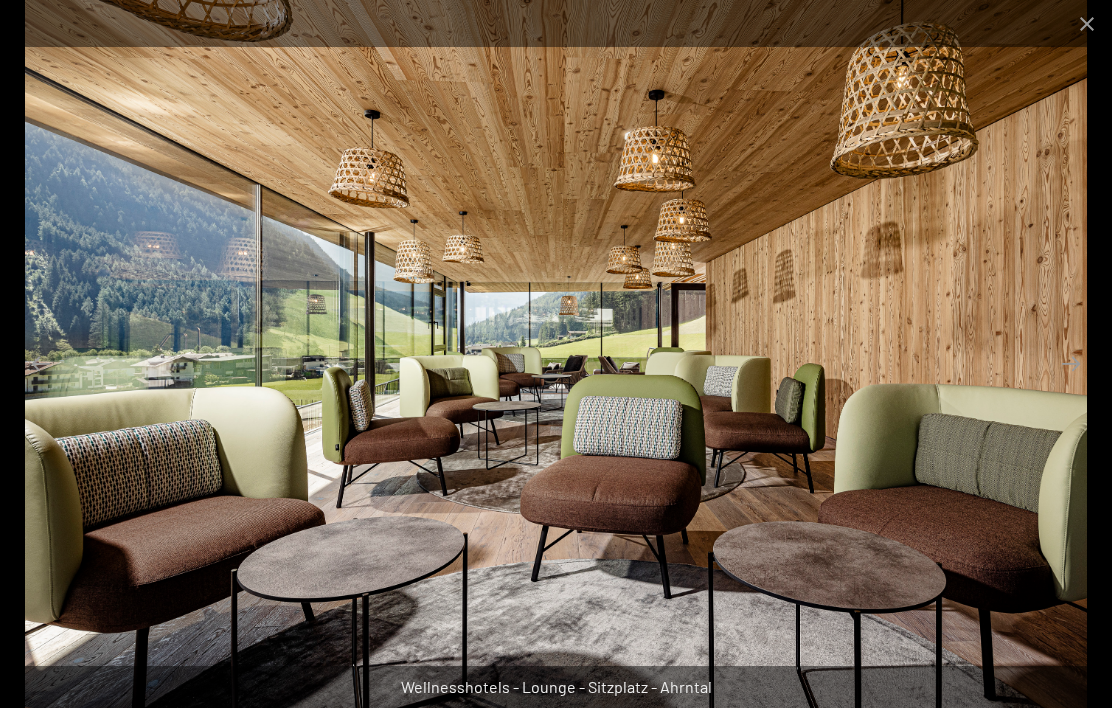 click at bounding box center (1071, 363) 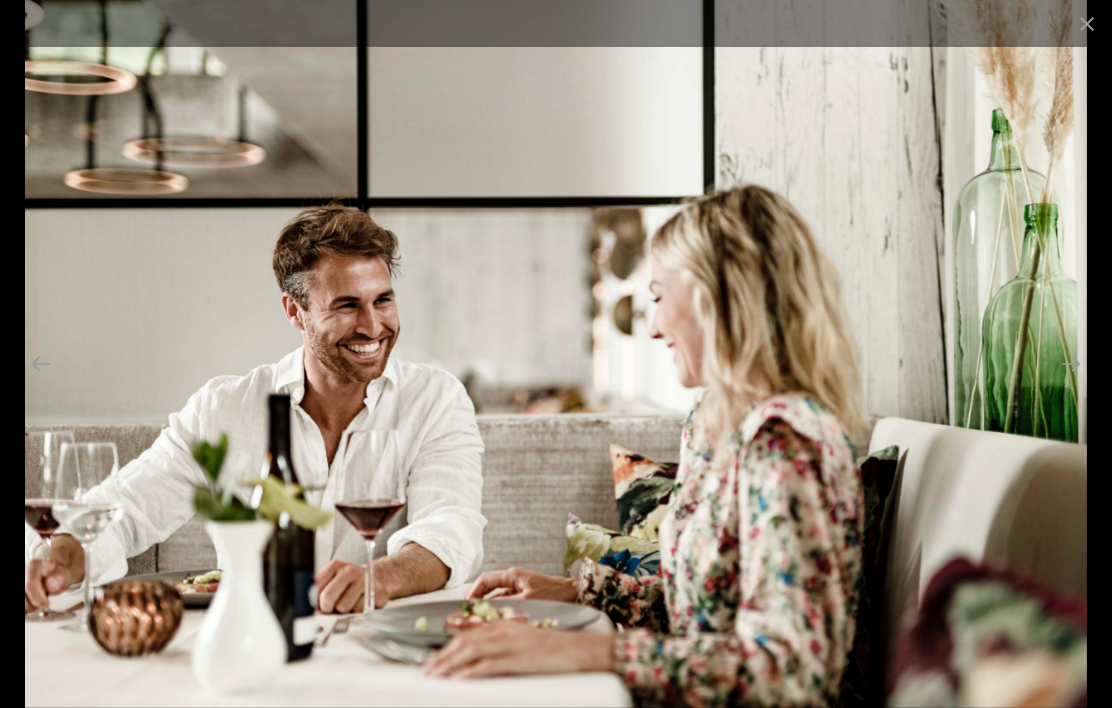 click at bounding box center [1071, 363] 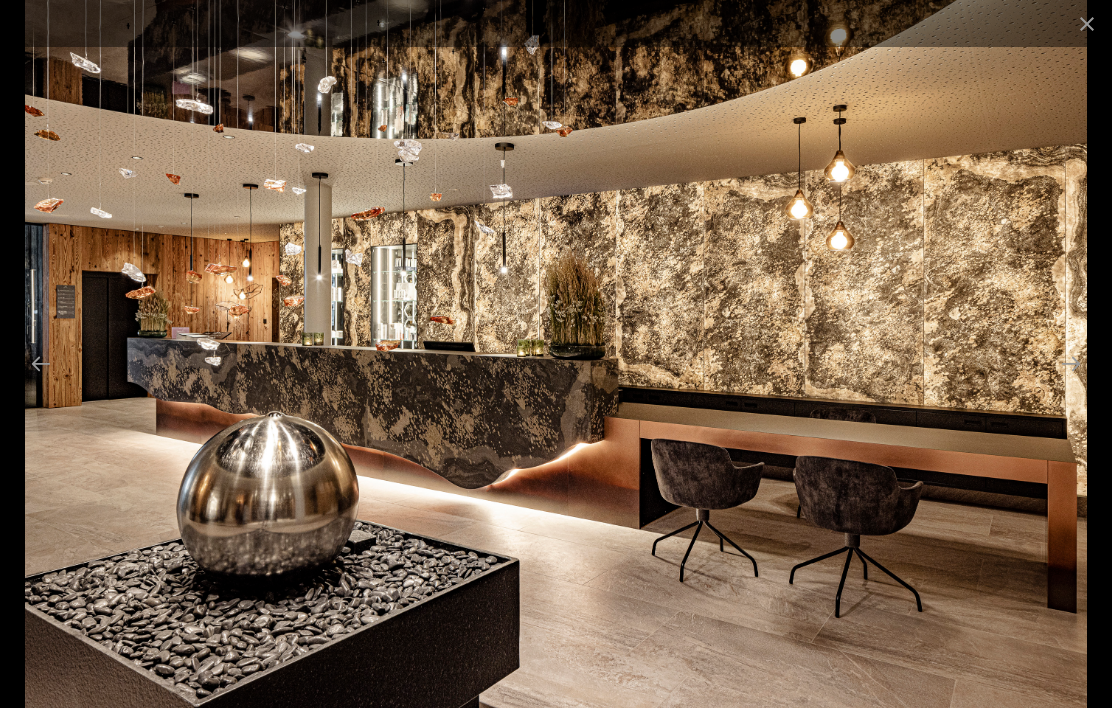 click at bounding box center [1071, 363] 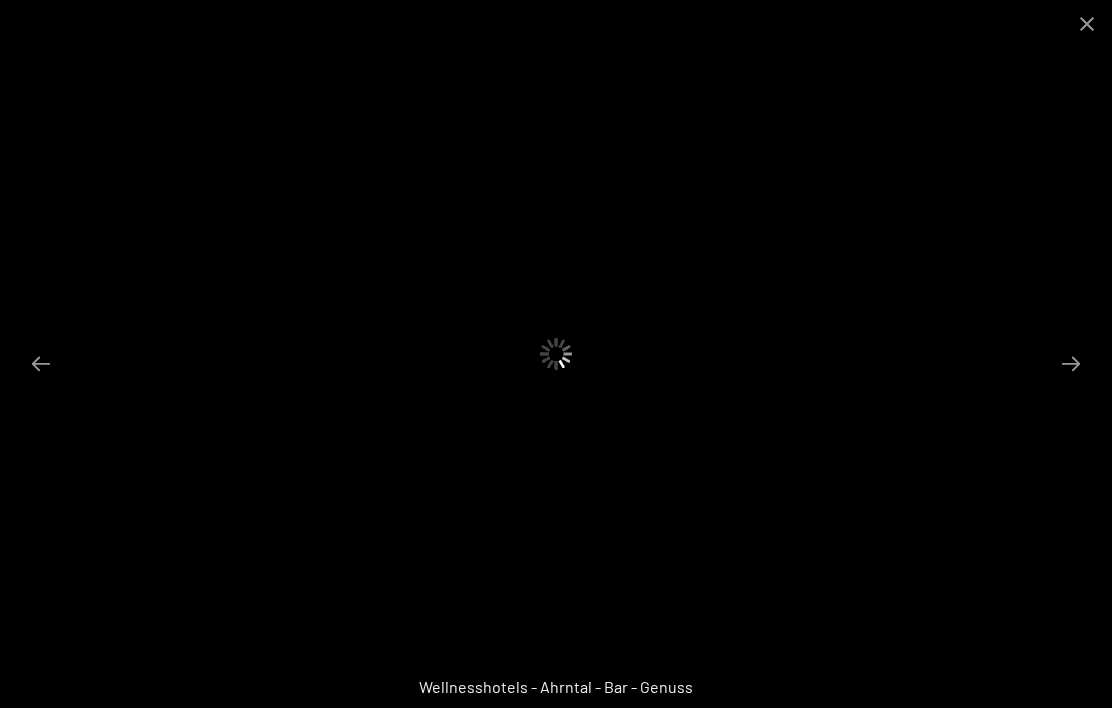 click at bounding box center [1071, 363] 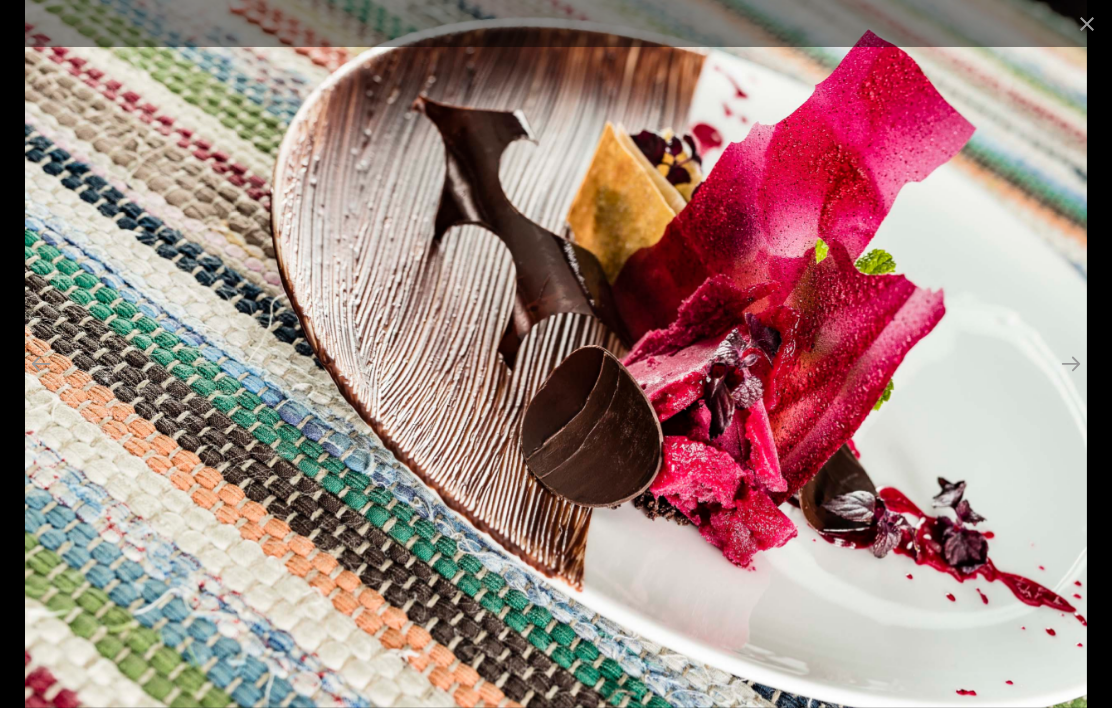 click at bounding box center (1087, 23) 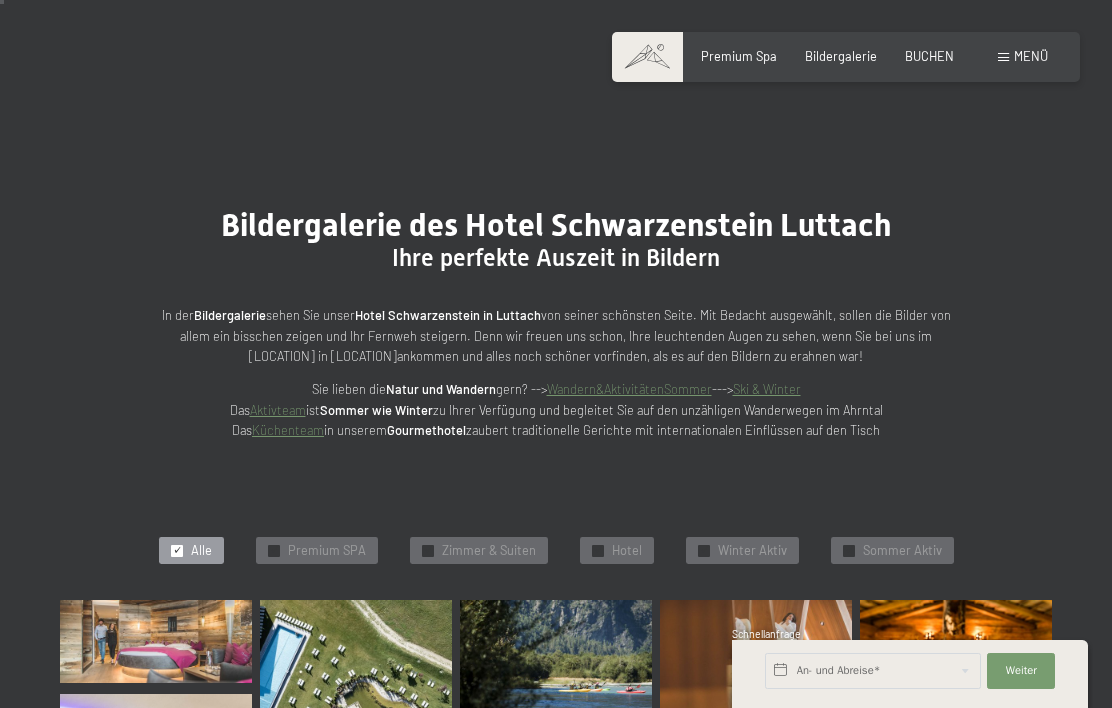 scroll, scrollTop: 0, scrollLeft: 0, axis: both 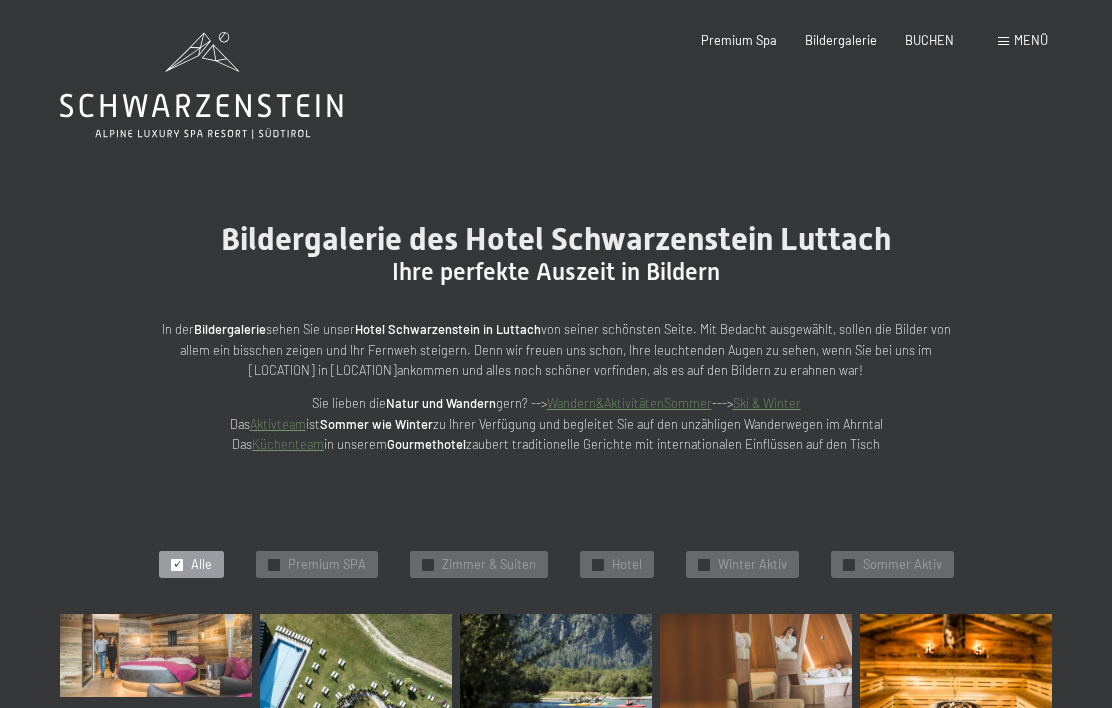 click on "BUCHEN" at bounding box center [929, 41] 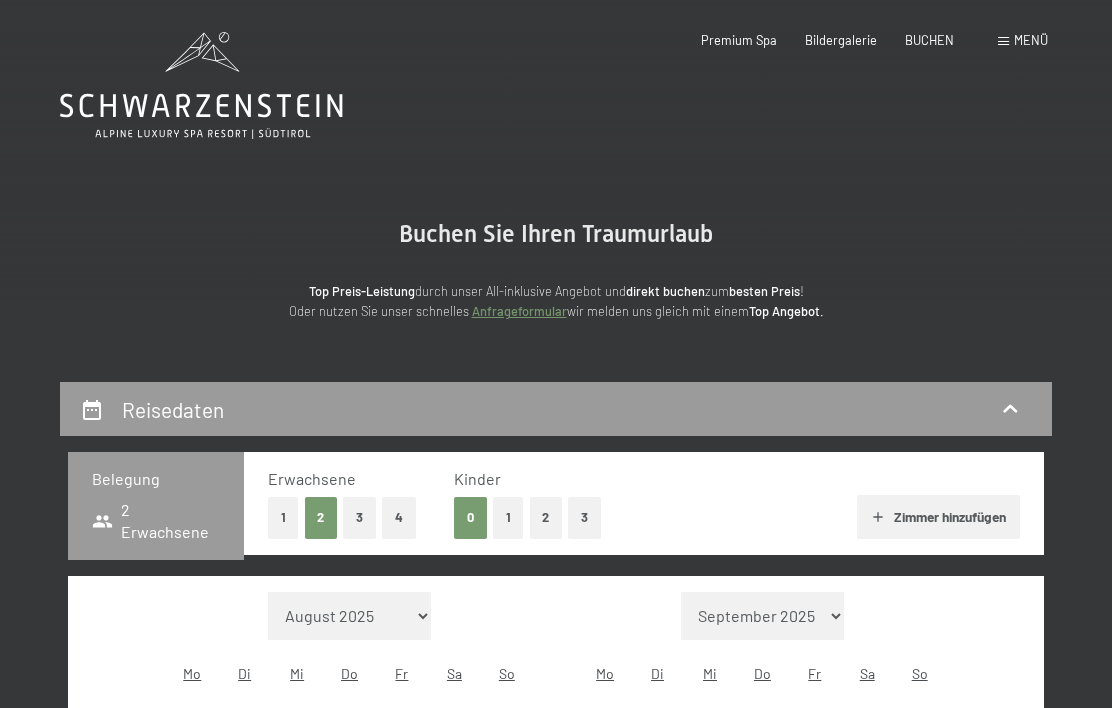 scroll, scrollTop: 0, scrollLeft: 0, axis: both 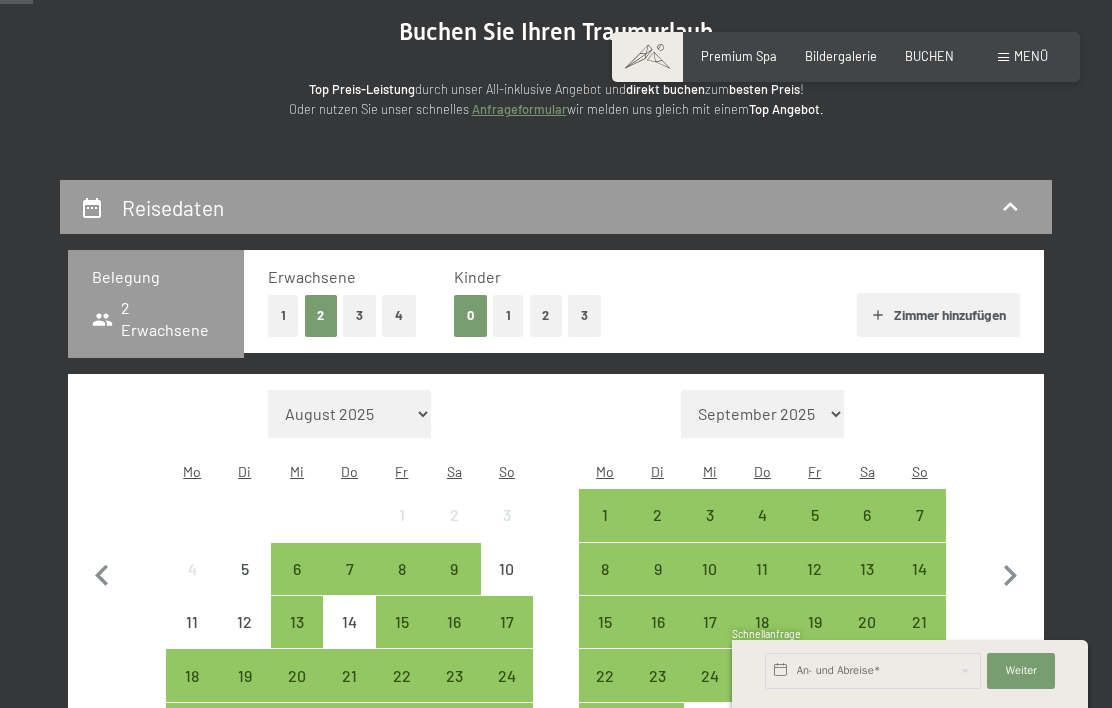 click 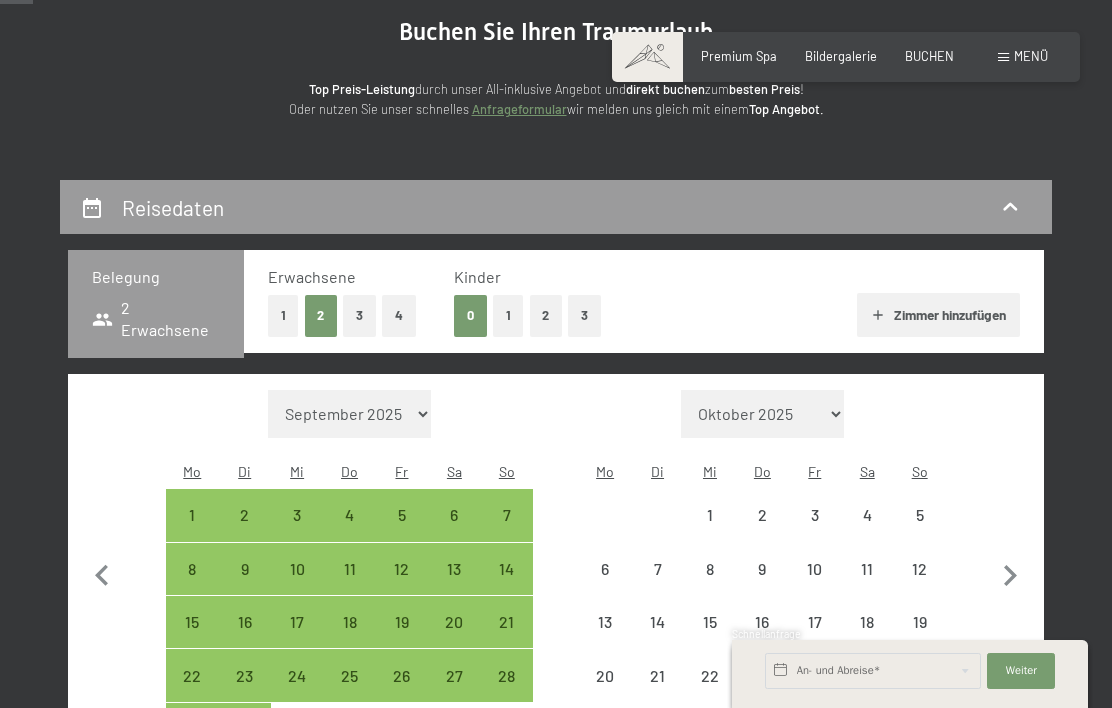 select on "2025-09-01" 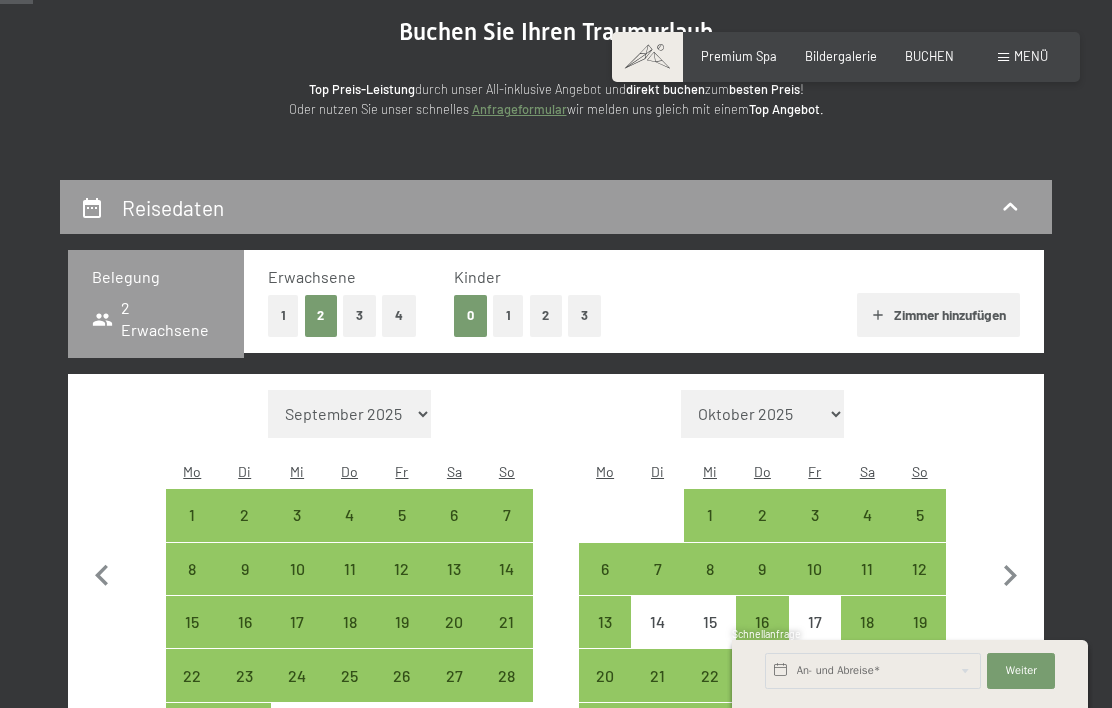 click on "4" at bounding box center (867, 531) 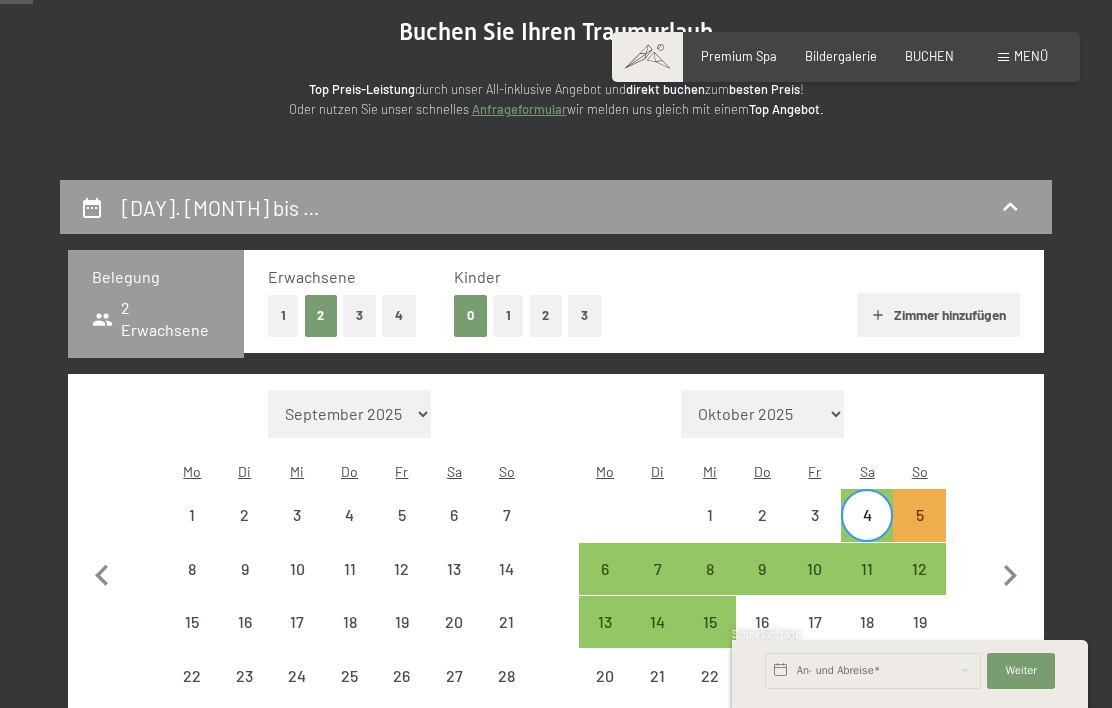 click on "11" at bounding box center [867, 585] 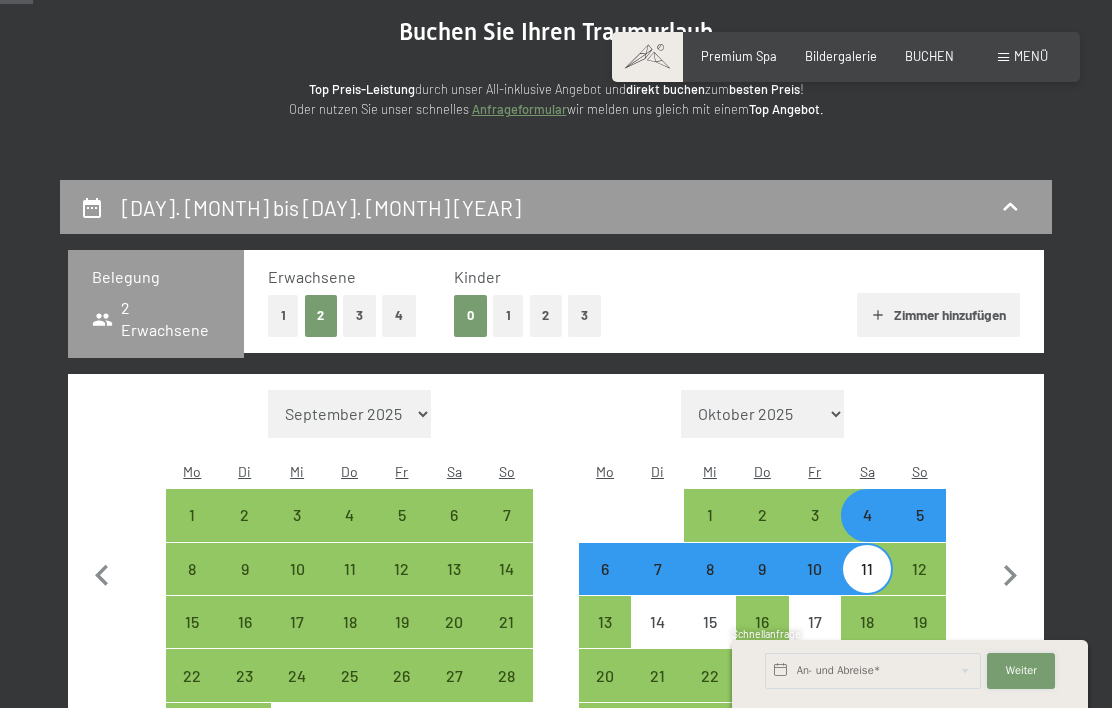 click on "Weiter" at bounding box center (1021, 671) 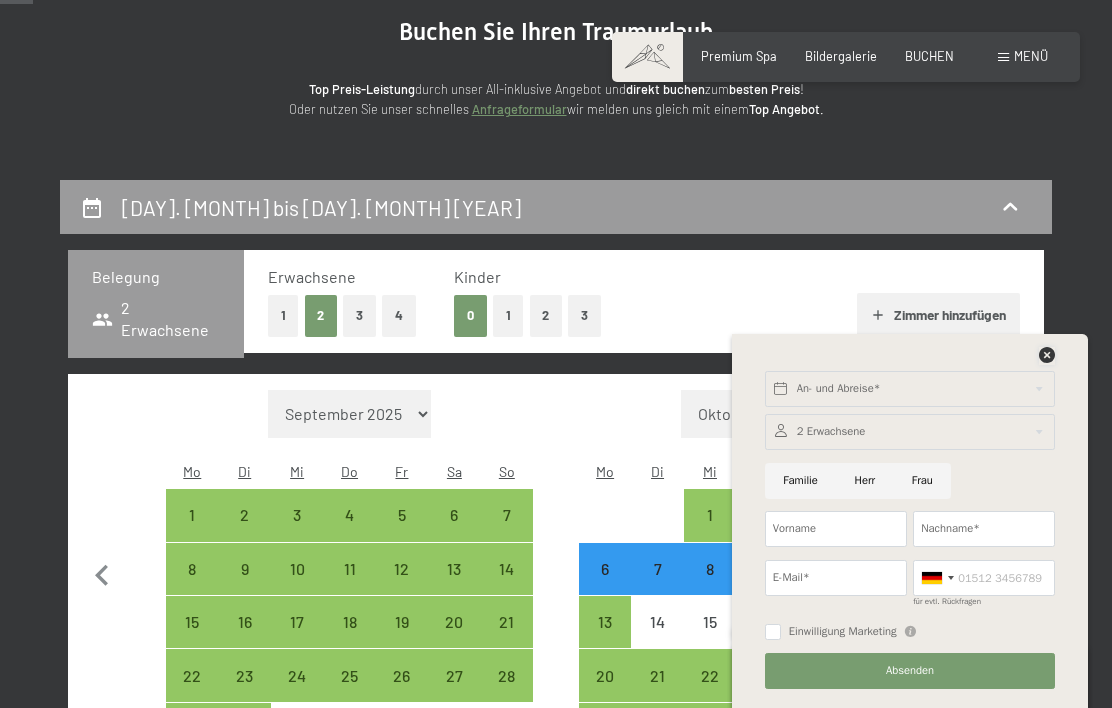 click at bounding box center [1047, 355] 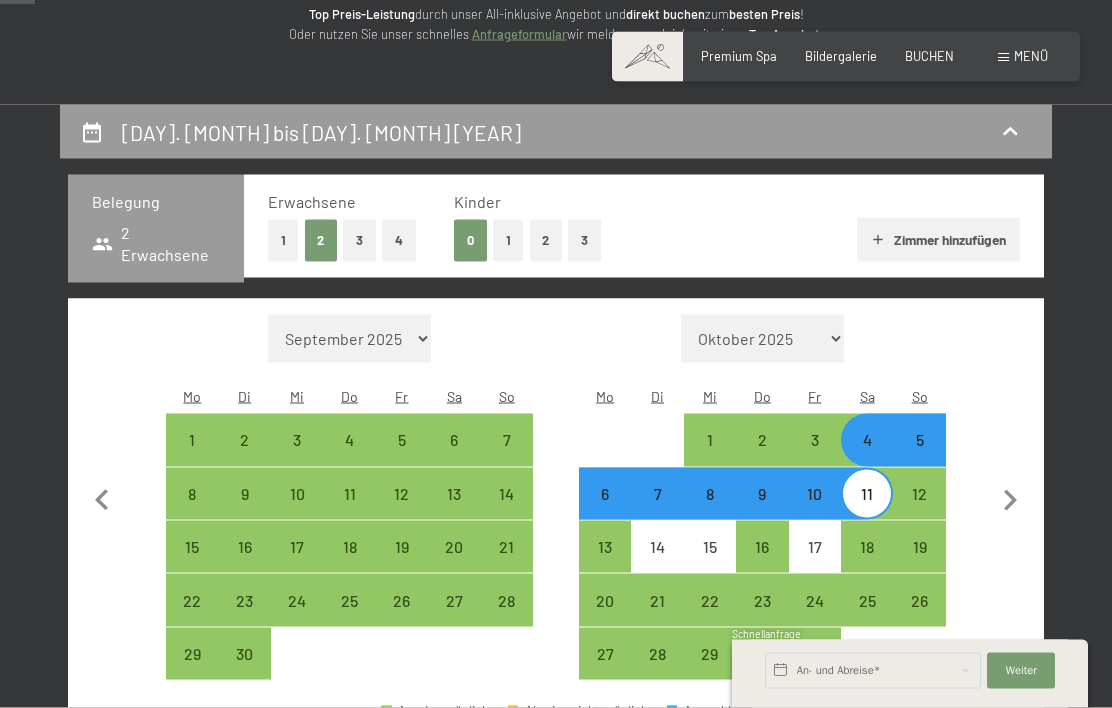 scroll, scrollTop: 341, scrollLeft: 0, axis: vertical 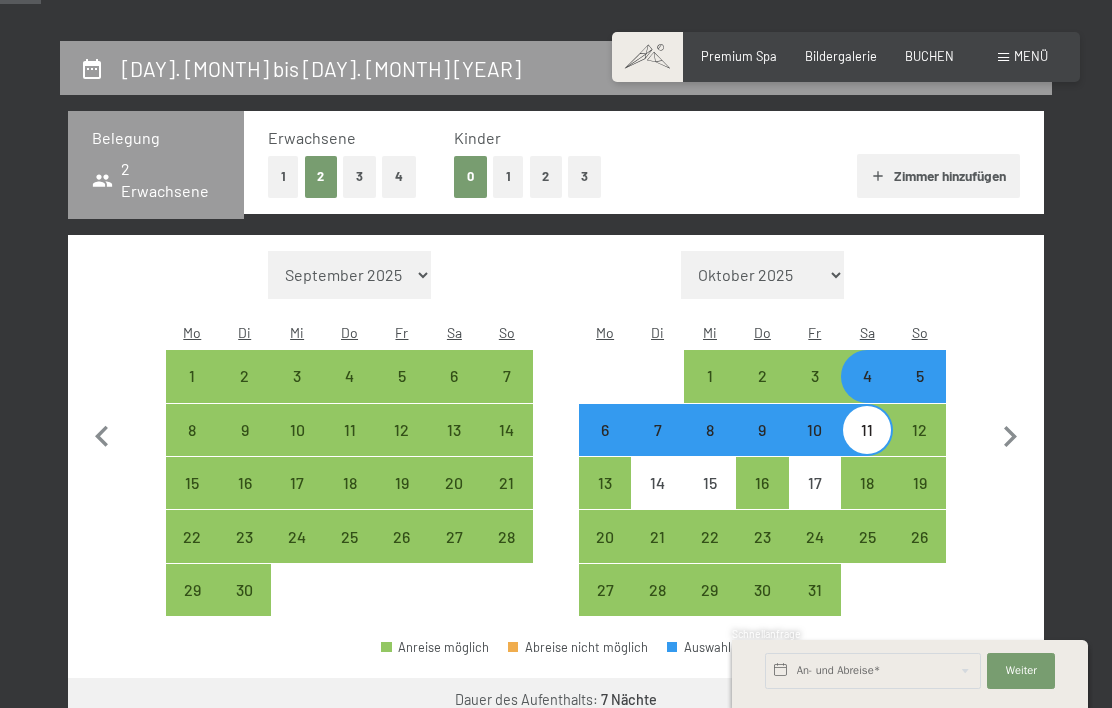 click on "Weiter zu „Zimmer“" at bounding box center [954, 702] 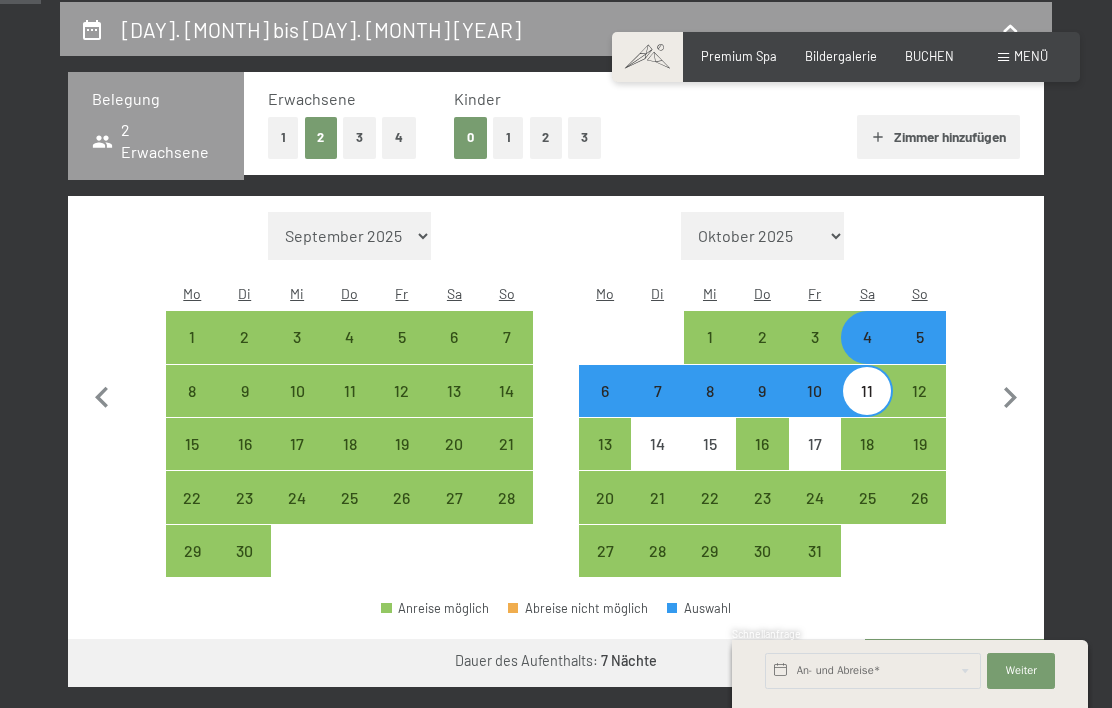 select on "2025-09-01" 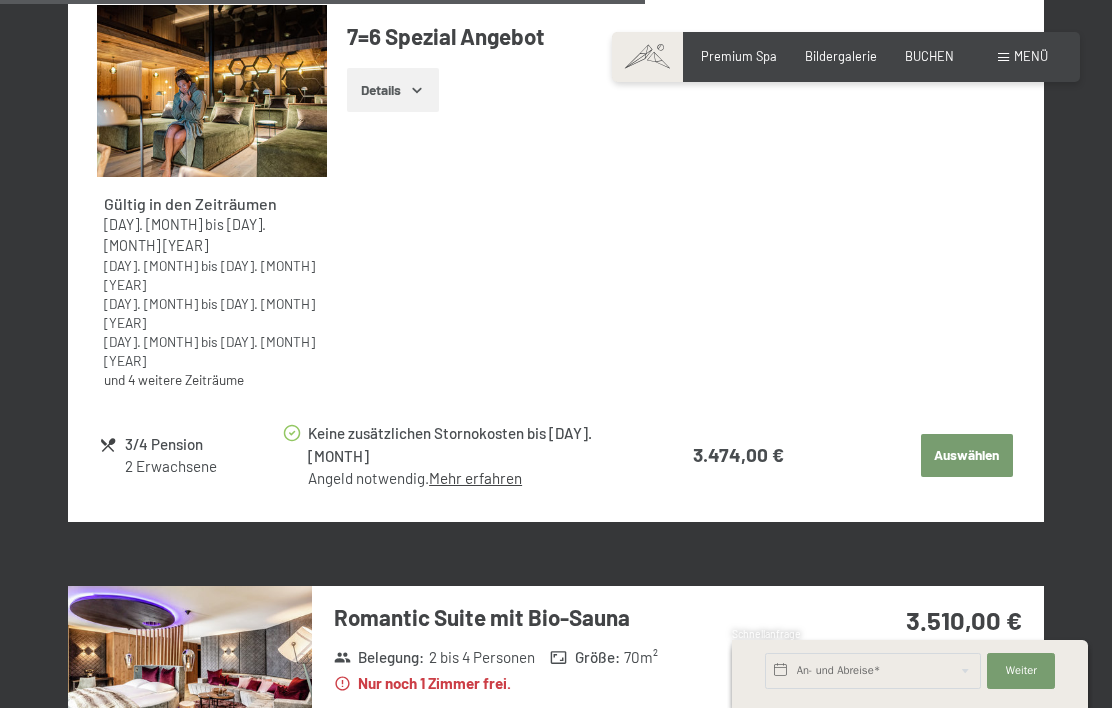 scroll, scrollTop: 5122, scrollLeft: 0, axis: vertical 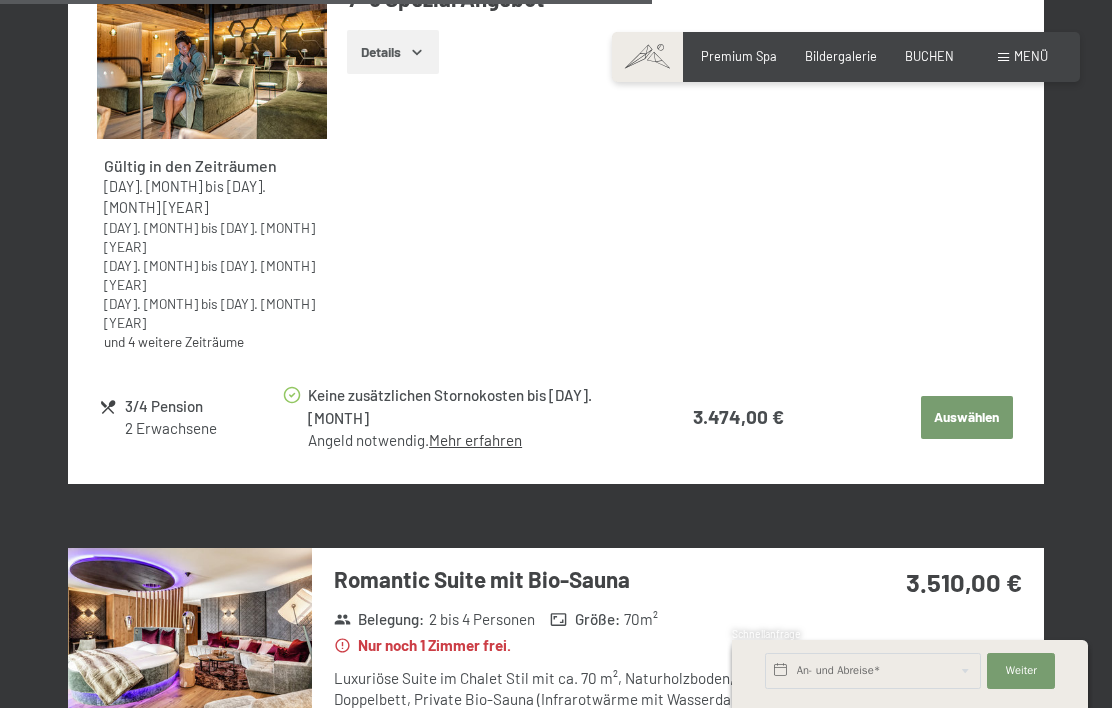 click on "Menü" at bounding box center [1031, 56] 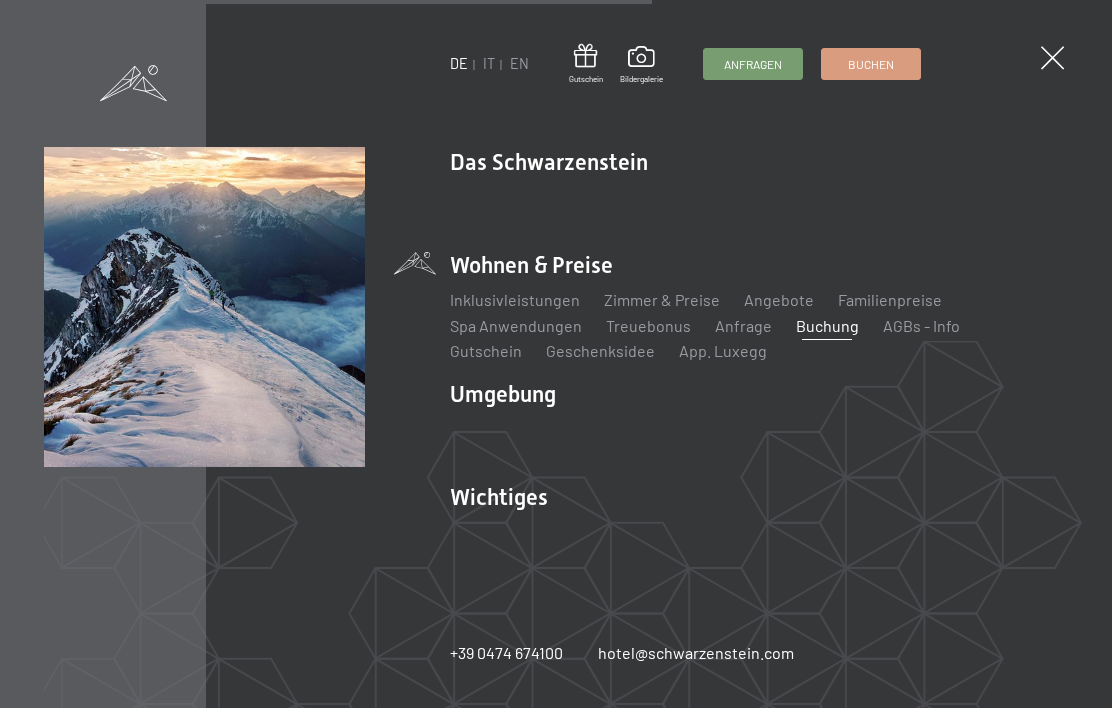click on "Wandern & Sommer" at bounding box center [734, 428] 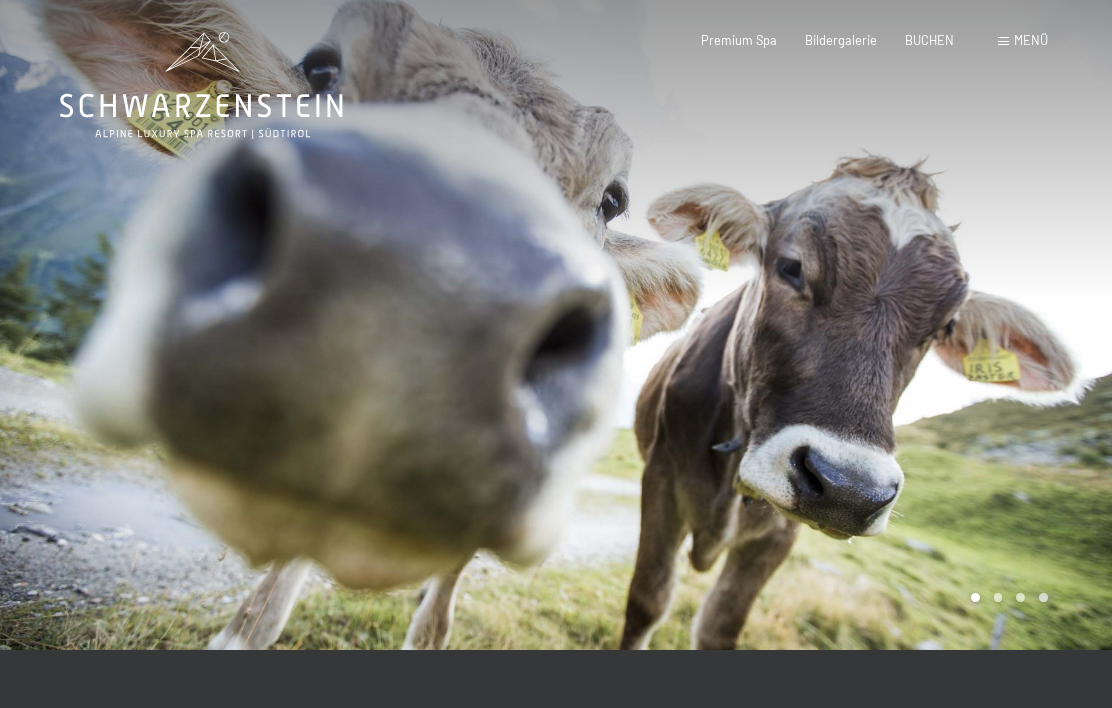 scroll, scrollTop: 40, scrollLeft: 0, axis: vertical 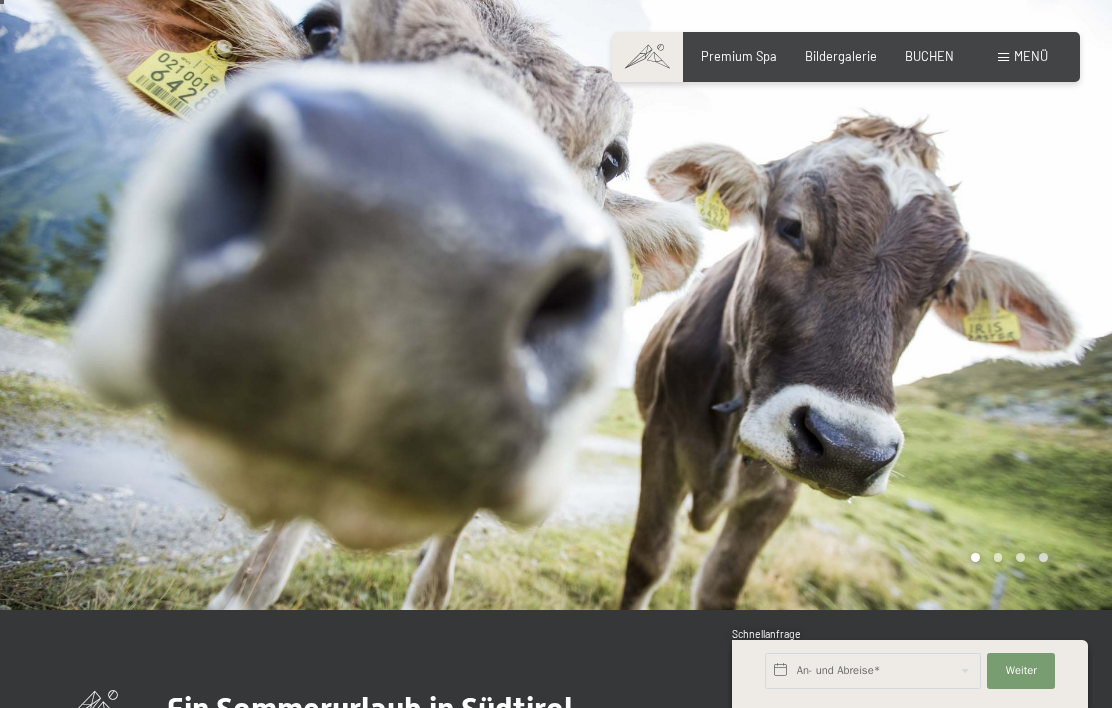 click at bounding box center (834, 285) 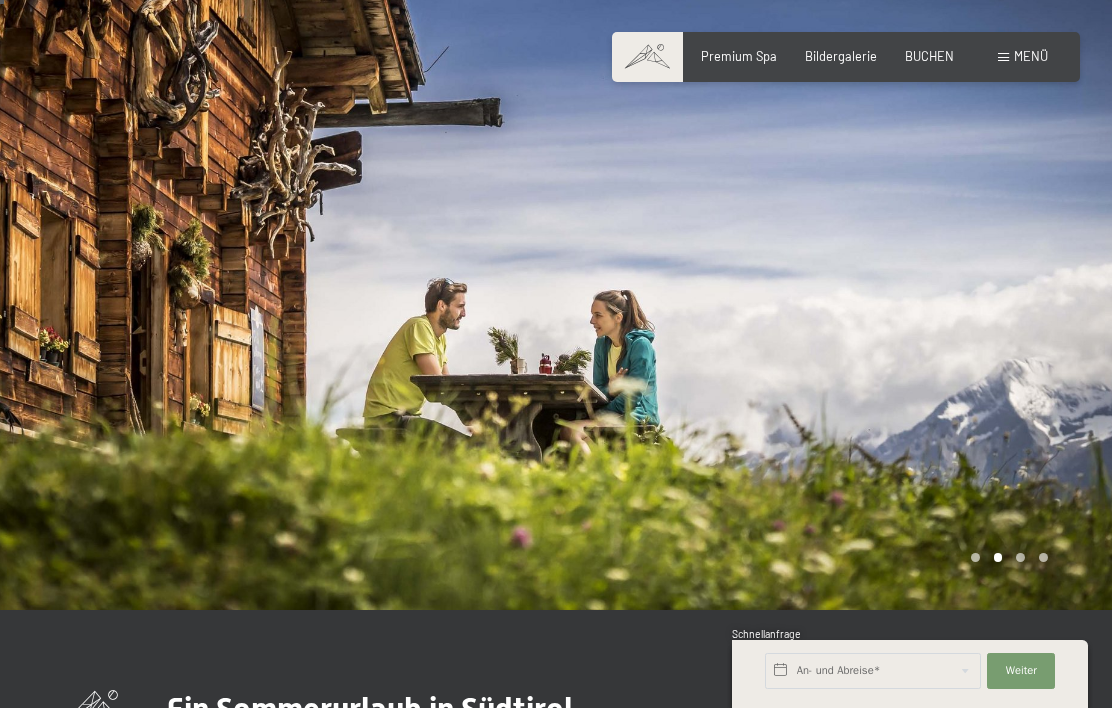 click at bounding box center (834, 285) 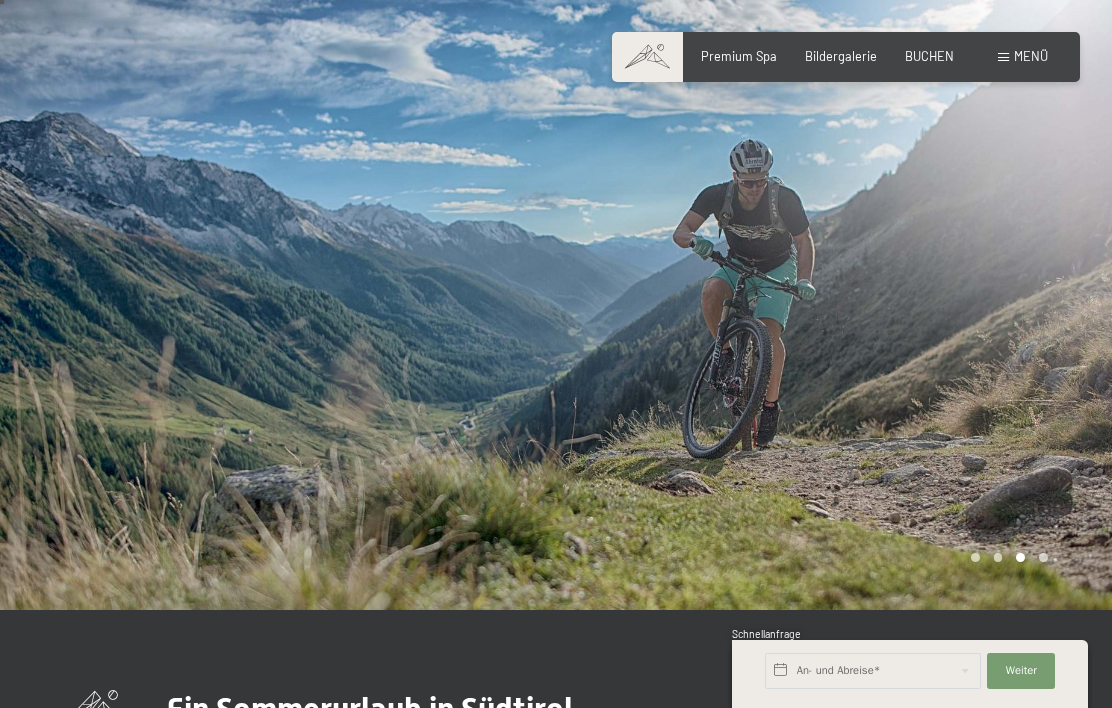 click at bounding box center (834, 285) 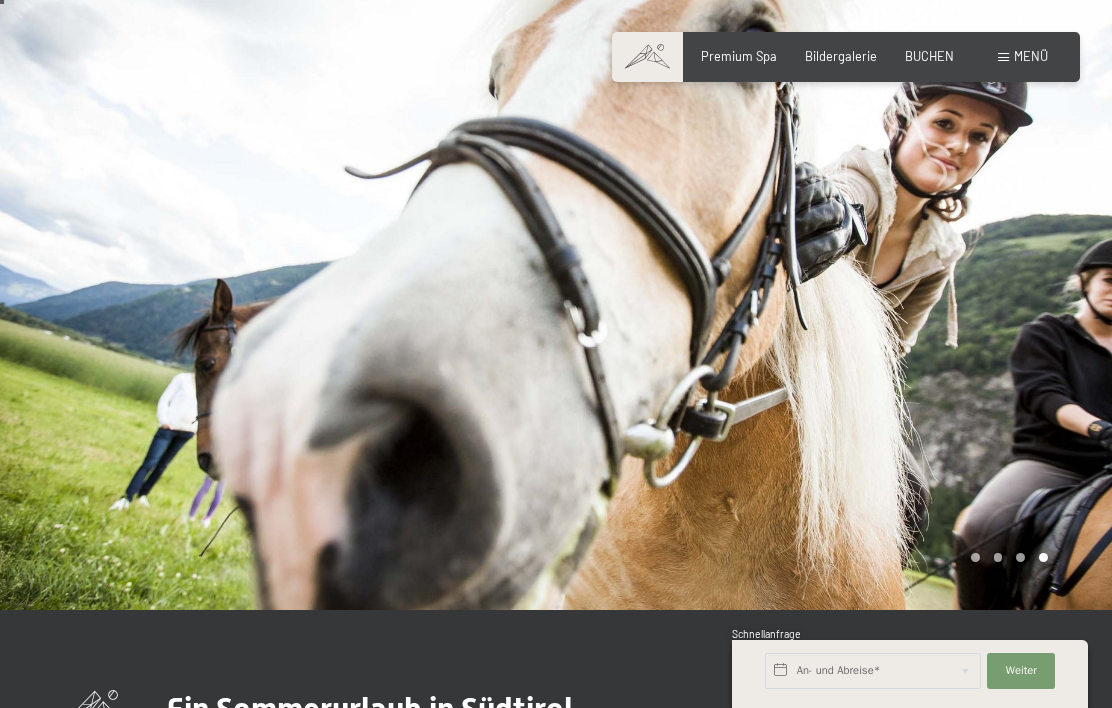 click at bounding box center (834, 285) 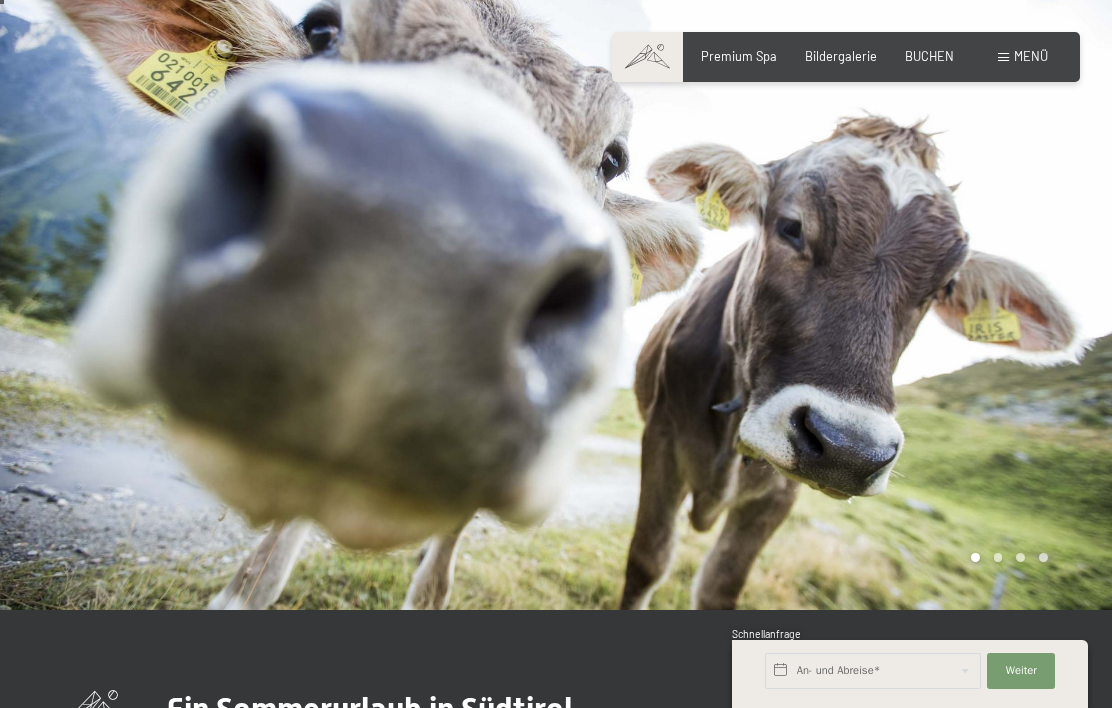 click at bounding box center (834, 285) 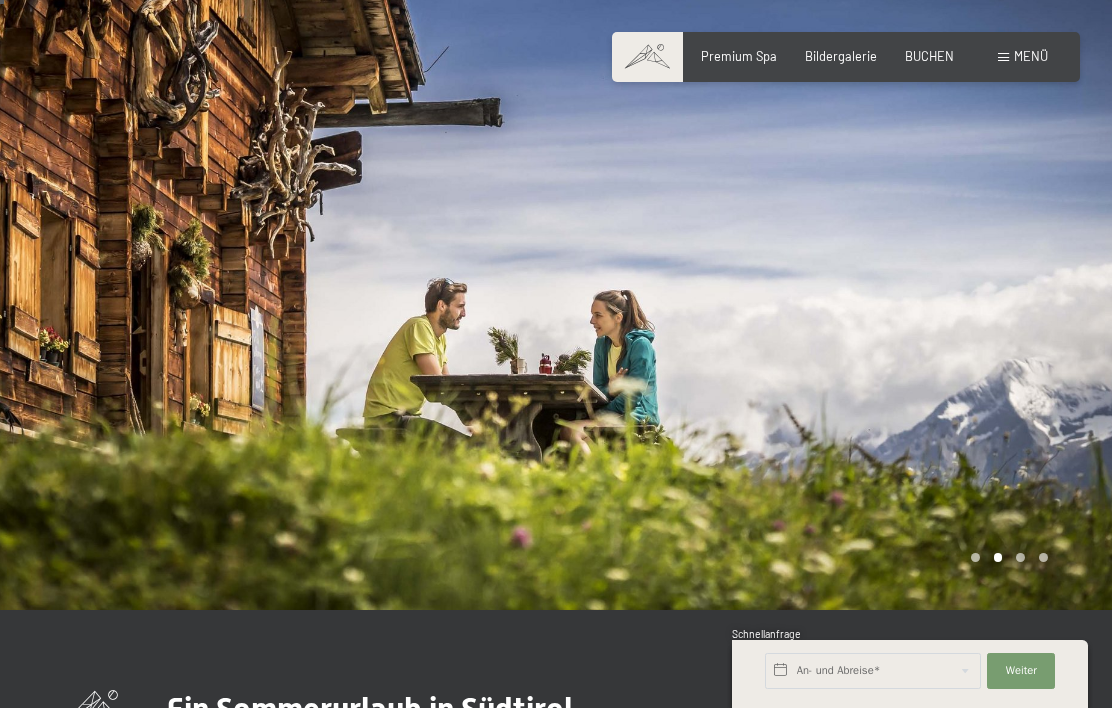 click at bounding box center [834, 285] 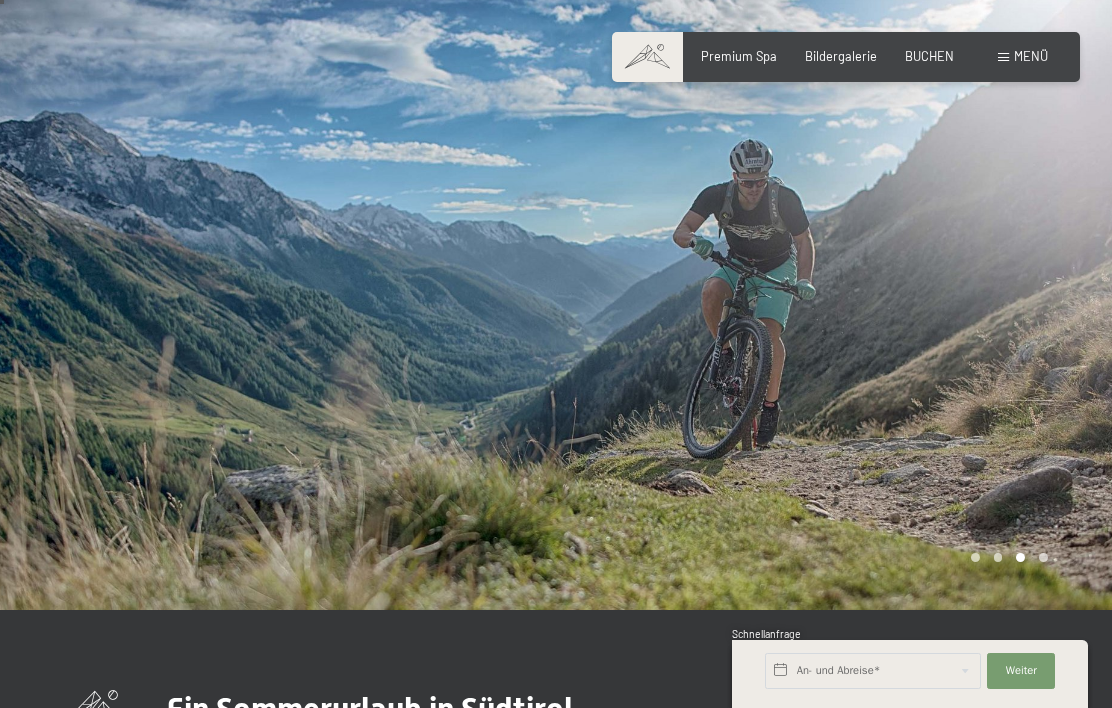 click at bounding box center [834, 285] 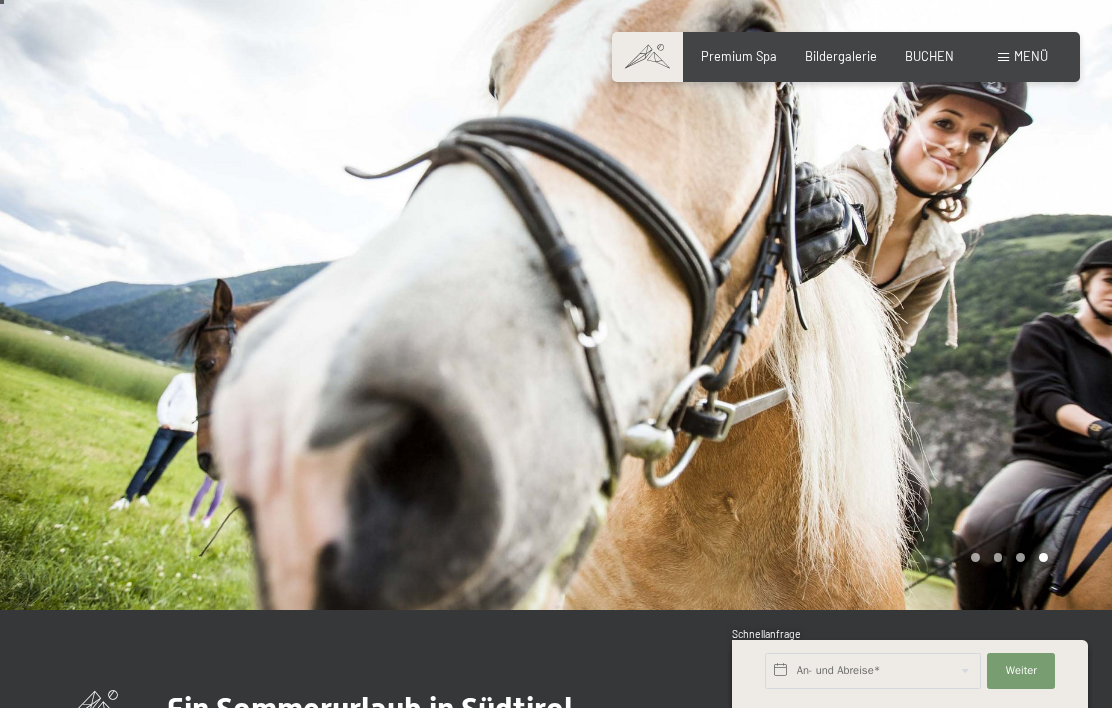 click at bounding box center [834, 285] 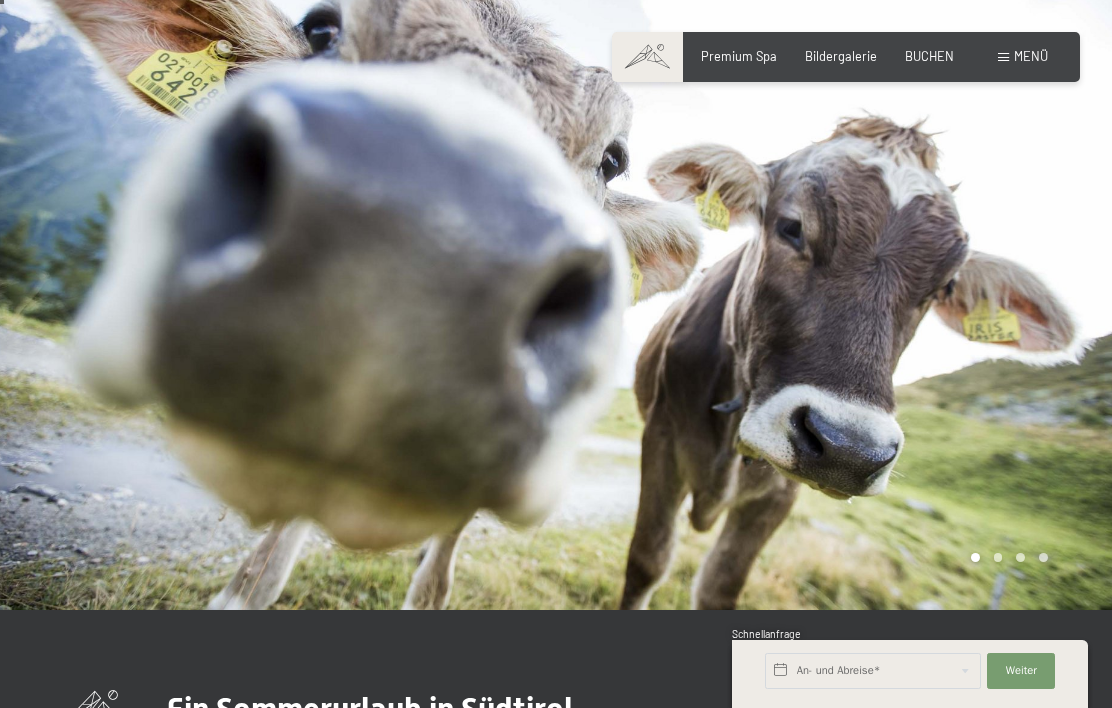 click at bounding box center [834, 285] 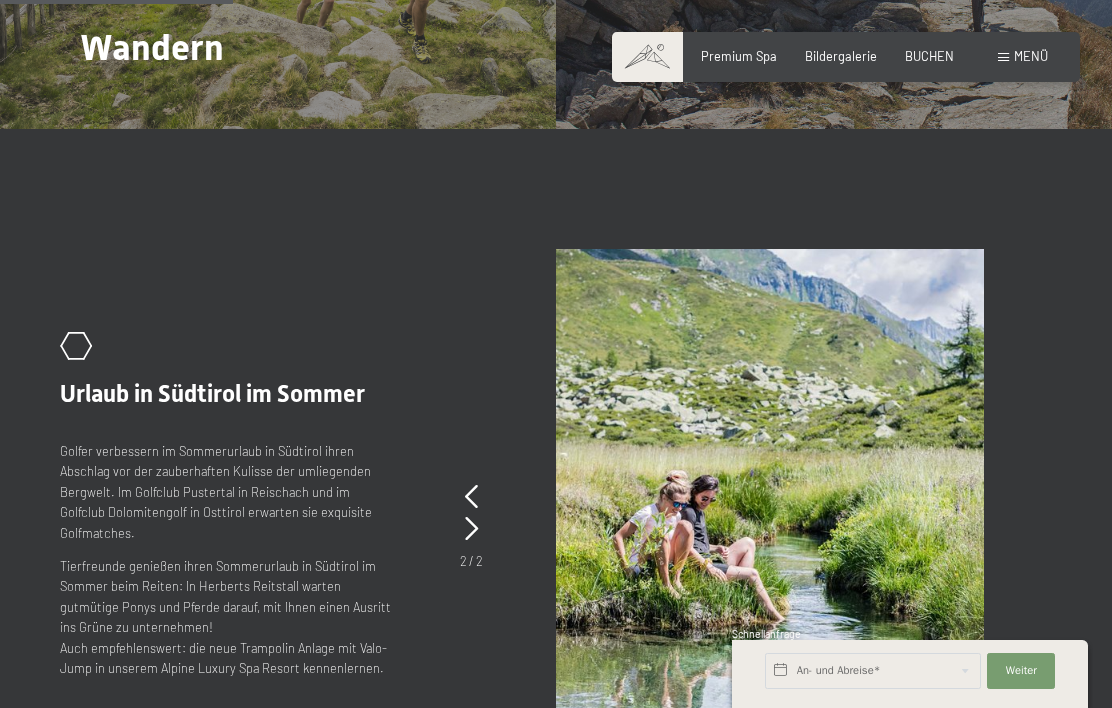 scroll, scrollTop: 2062, scrollLeft: 0, axis: vertical 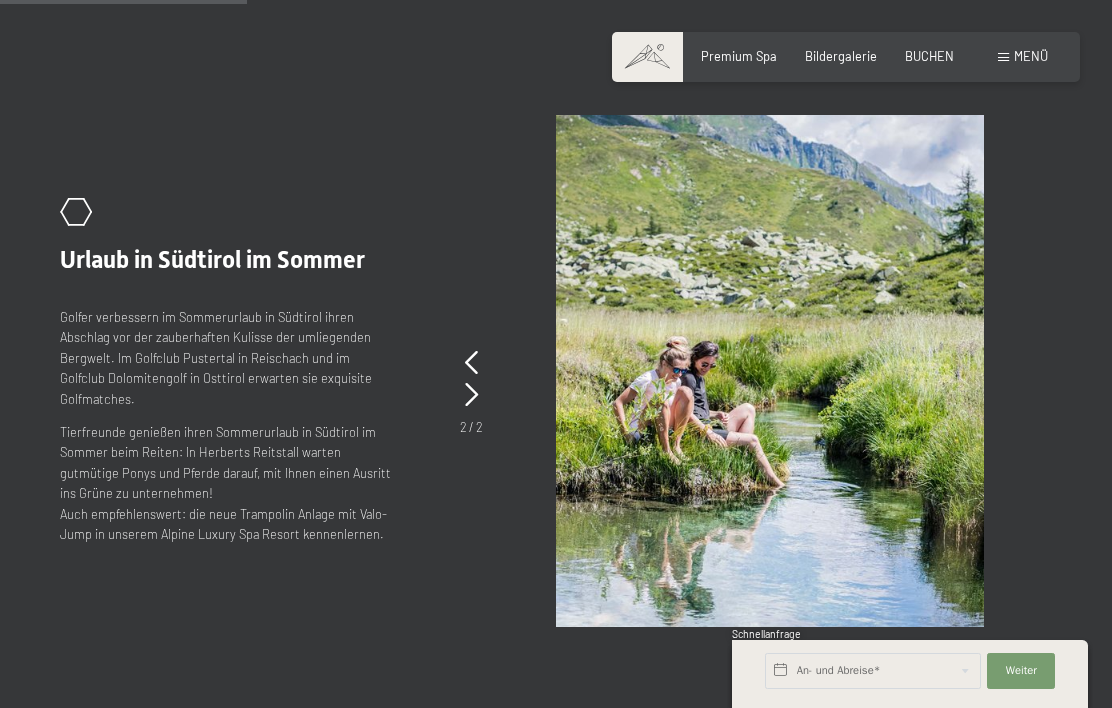 click at bounding box center [471, 363] 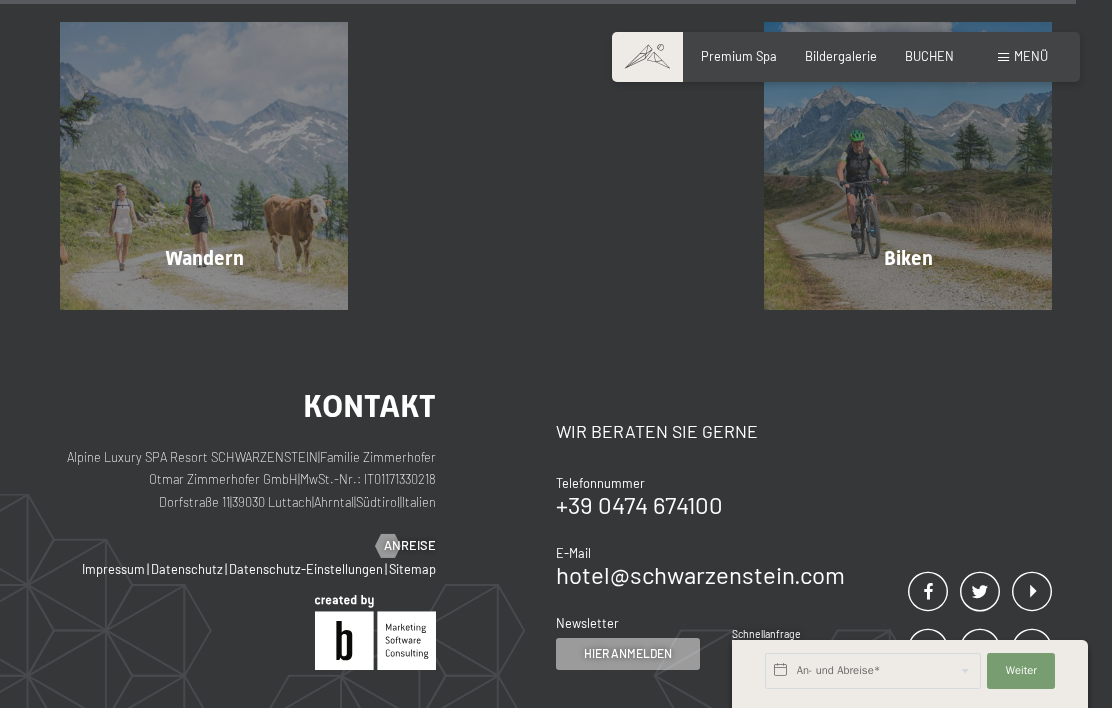 scroll, scrollTop: 7578, scrollLeft: 0, axis: vertical 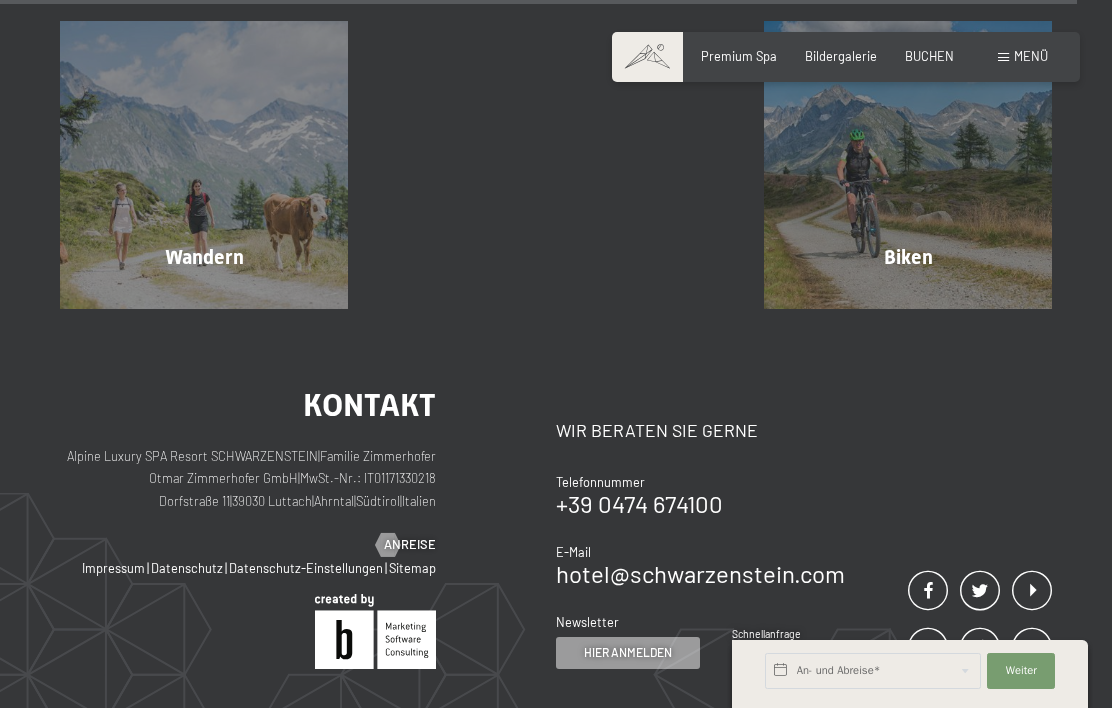 click on "Menü" at bounding box center [1031, 56] 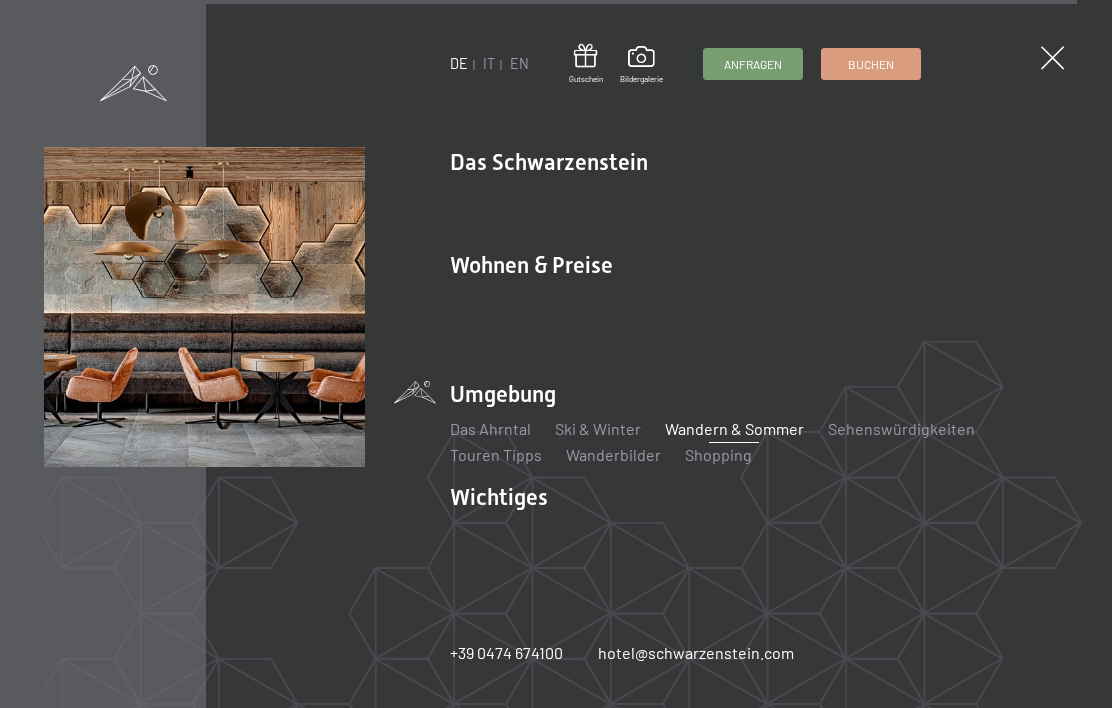 click on "Lage & Anreise" at bounding box center [503, 531] 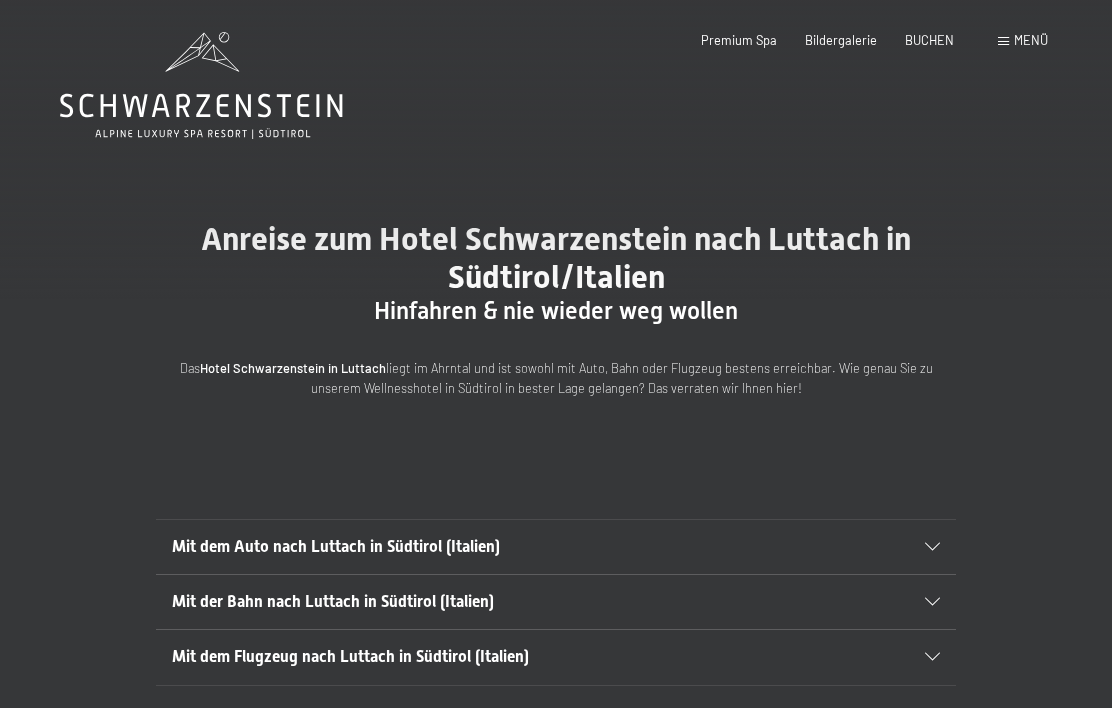 scroll, scrollTop: 0, scrollLeft: 0, axis: both 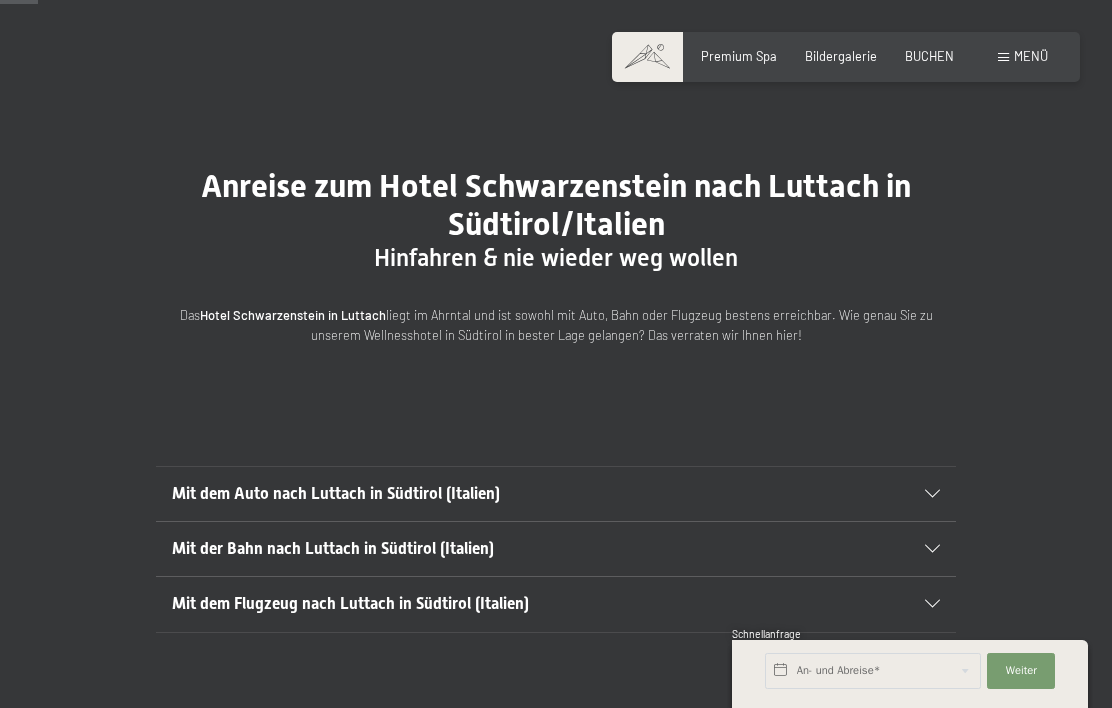 click on "Mit dem Auto nach Luttach in Südtirol (Italien)" at bounding box center [517, 494] 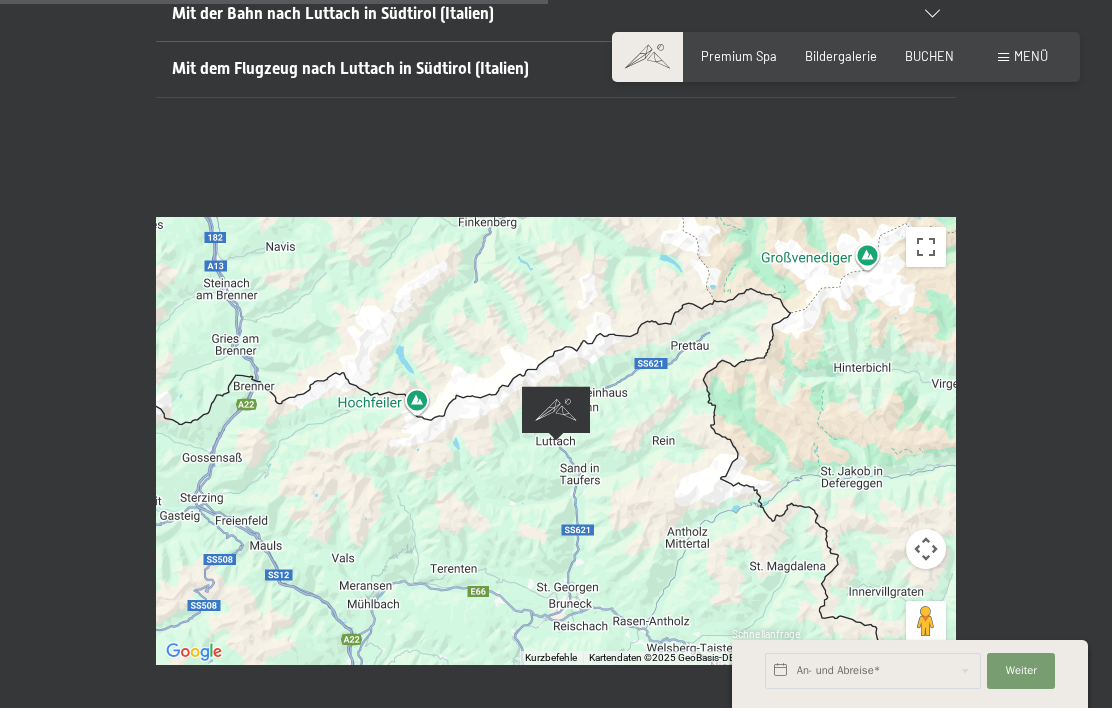 scroll, scrollTop: 978, scrollLeft: 0, axis: vertical 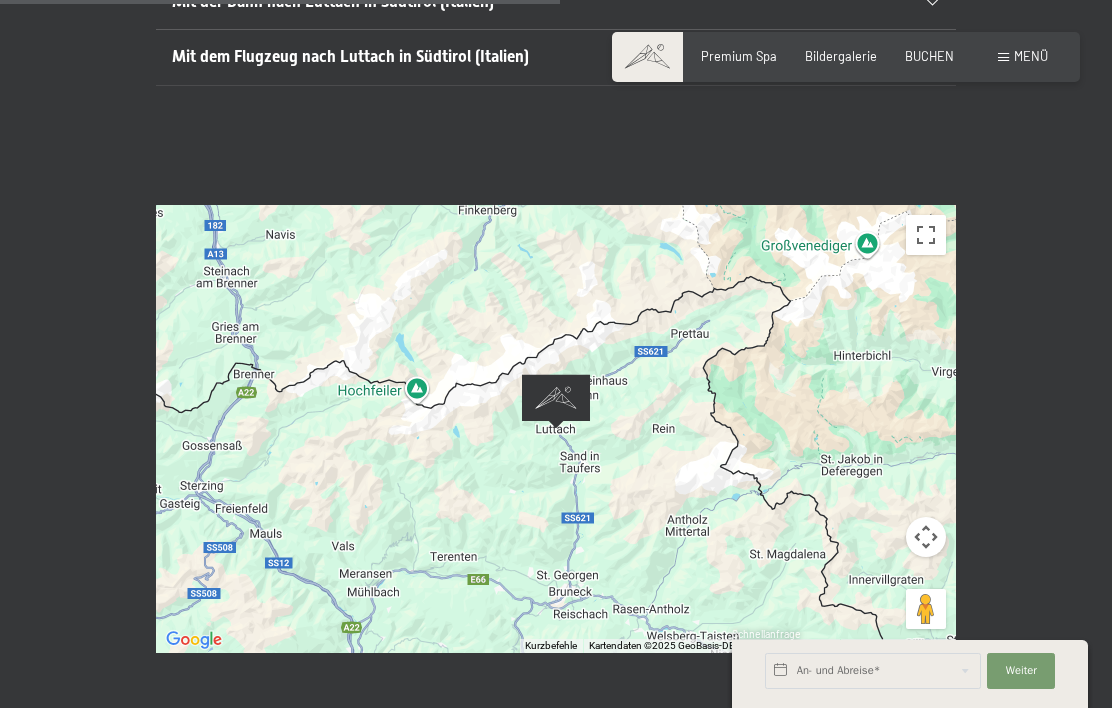 click on "Um von einem Element zum anderen zu gelangen, drückst du die Pfeiltasten entsprechend." at bounding box center [556, 429] 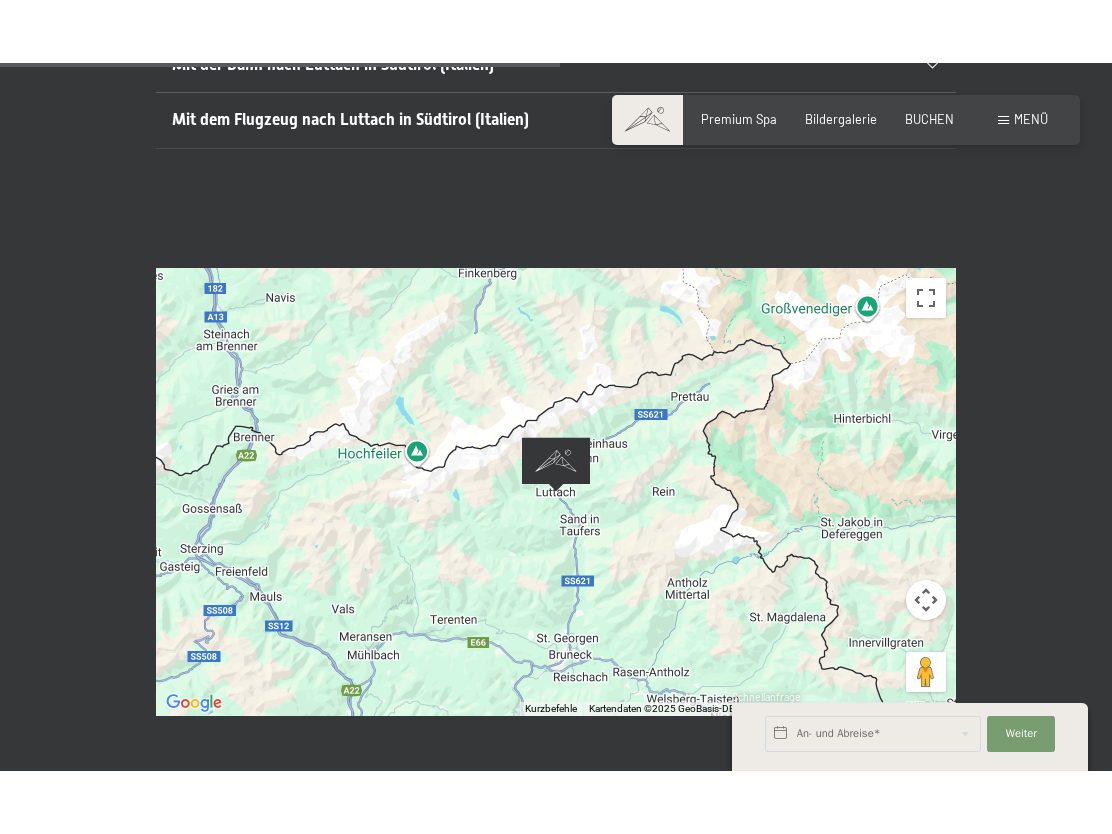 scroll, scrollTop: 0, scrollLeft: 0, axis: both 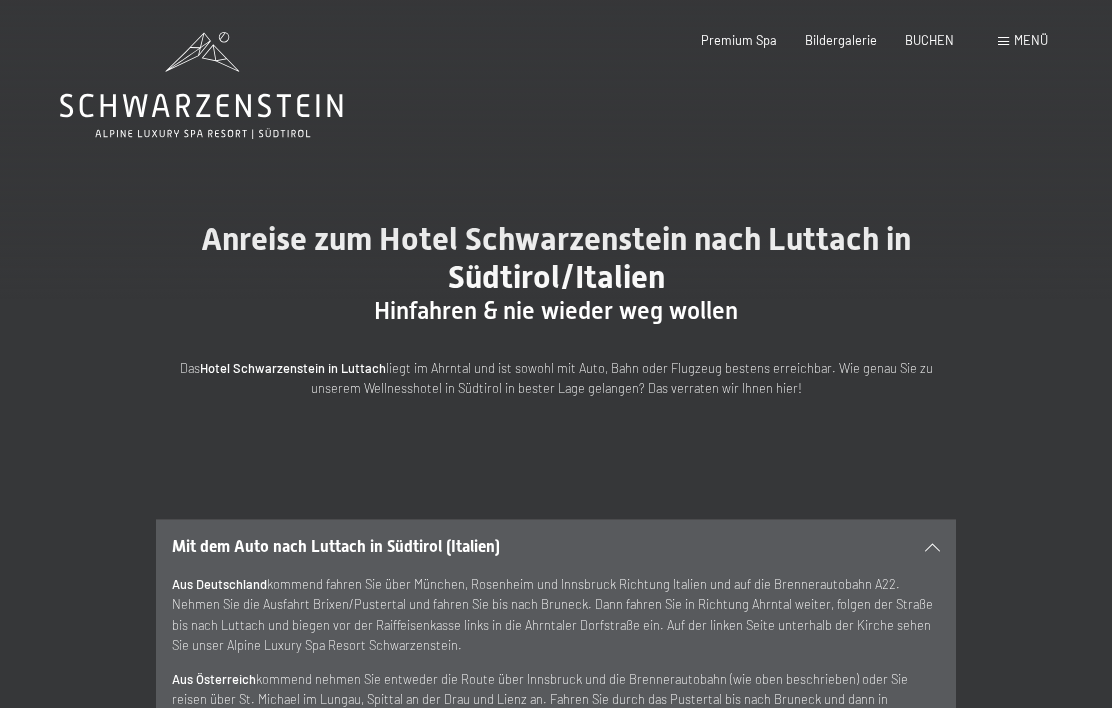 click on "Buchen           Anfragen                                     Premium Spa           Bildergalerie           BUCHEN           Menü                                                                    DE         IT         EN                Gutschein             Bildergalerie               Anfragen           Buchen                    DE         IT         EN                       Das Schwarzenstein           Neuheiten im Schwarzenstein         Ihre Gastgeber         Premium Spa         Gourmet         Aktiv         Wochenprogramm         Bilder             Family         GoGreen         Belvita         Bildergalerie                     Wohnen & Preise           Inklusivleistungen         Zimmer & Preise         Liste             Angebote         Liste             Familienpreise         Spa Anwendungen         Treuebonus         Anfrage         Buchung         AGBs - Info         Gutschein         Geschenksidee         App. Luxegg                     Umgebung" at bounding box center (846, 41) 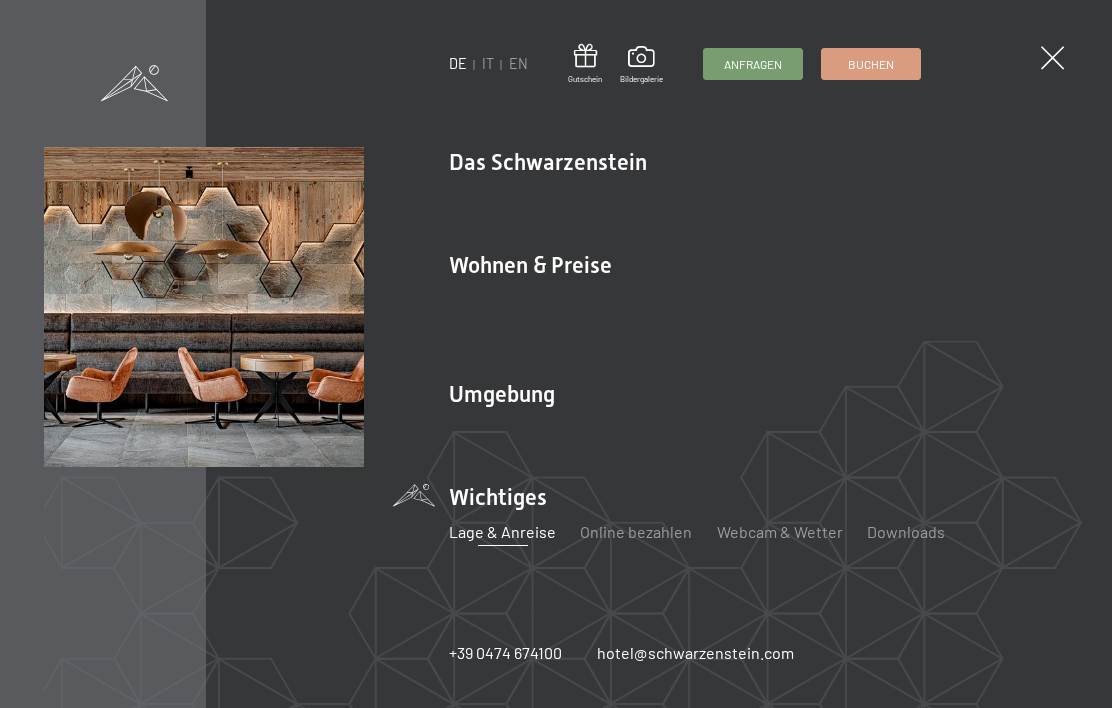 scroll, scrollTop: 277, scrollLeft: 0, axis: vertical 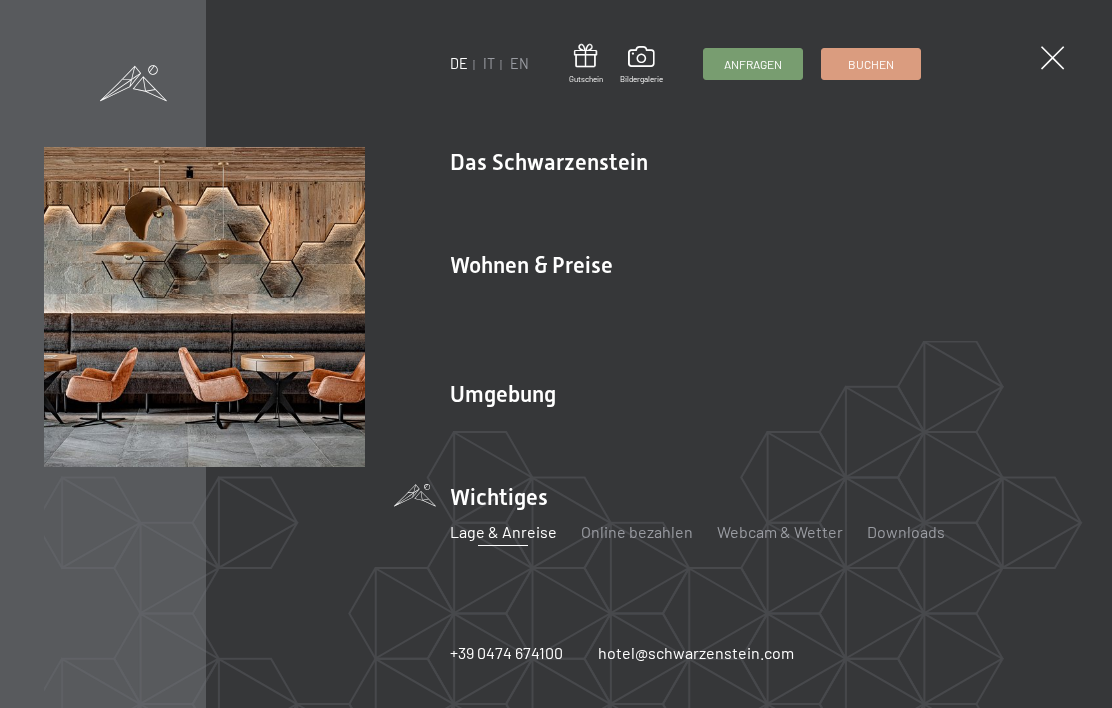 click on "Lage & Anreise" at bounding box center (503, 531) 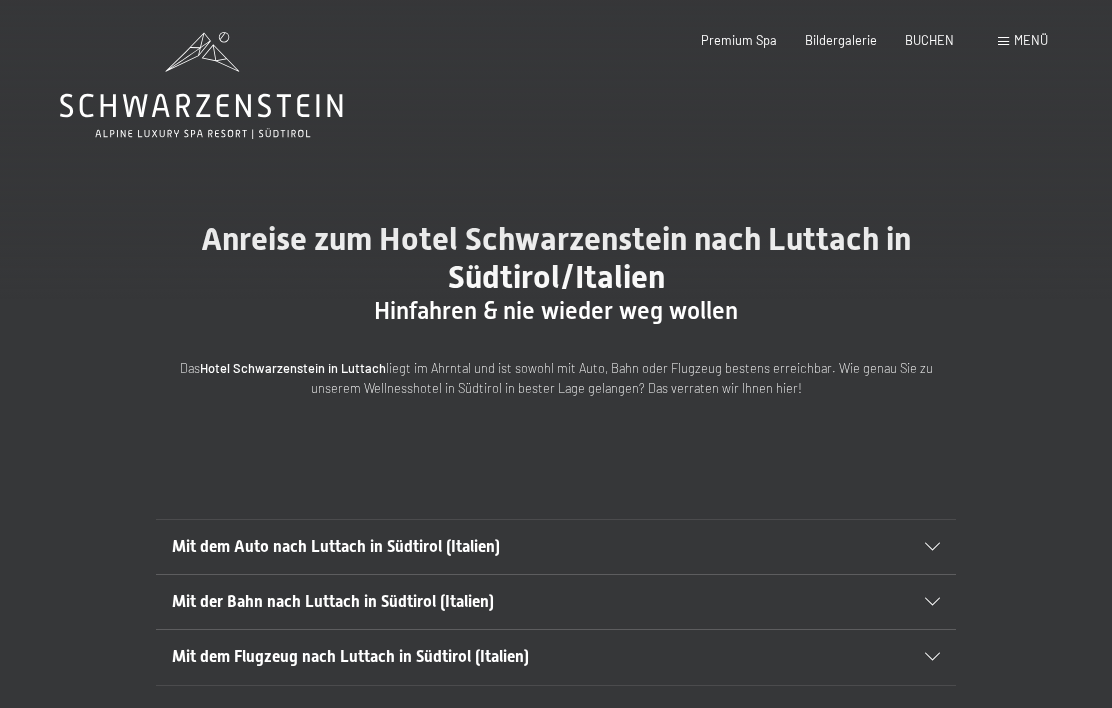 scroll, scrollTop: 0, scrollLeft: 0, axis: both 